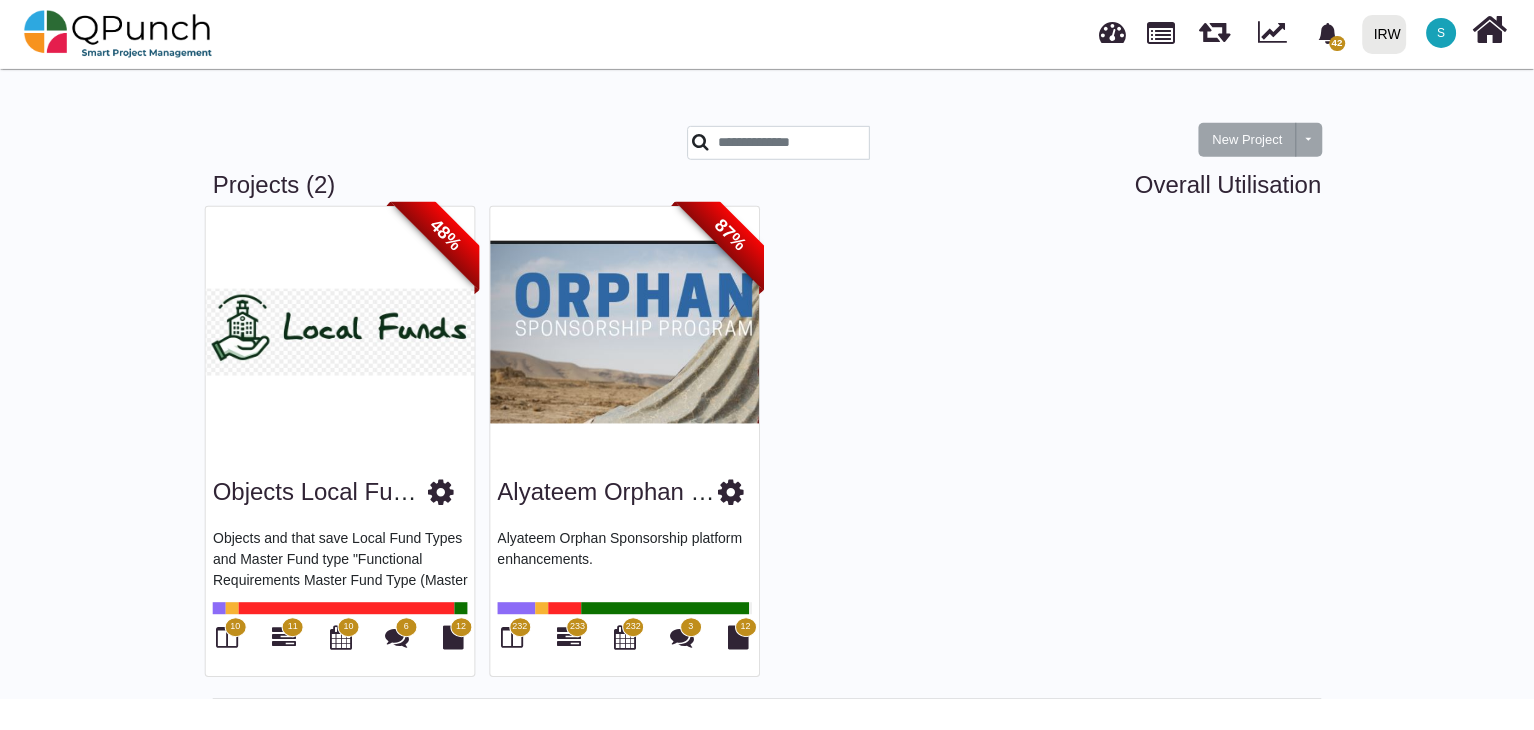 scroll, scrollTop: 0, scrollLeft: 0, axis: both 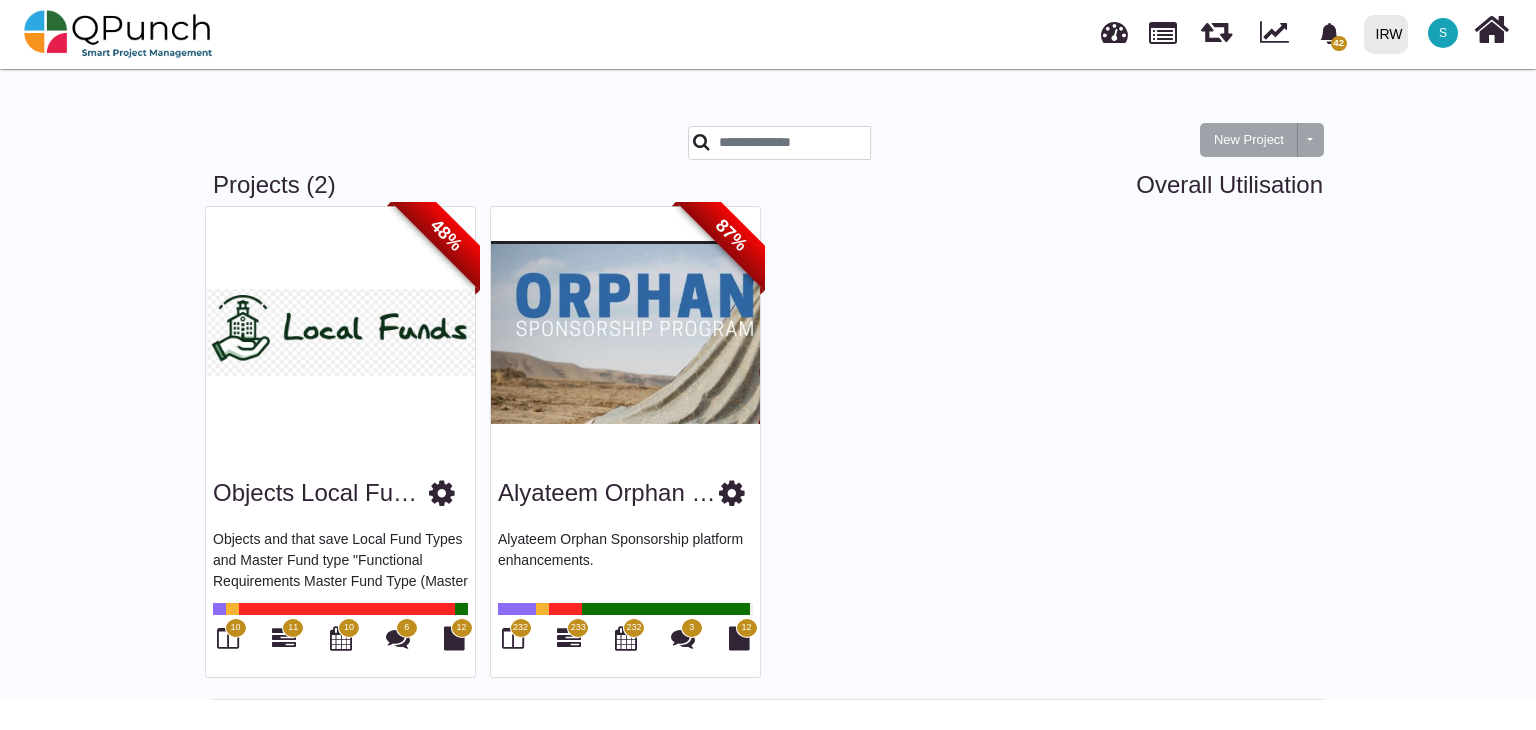click at bounding box center [340, 332] 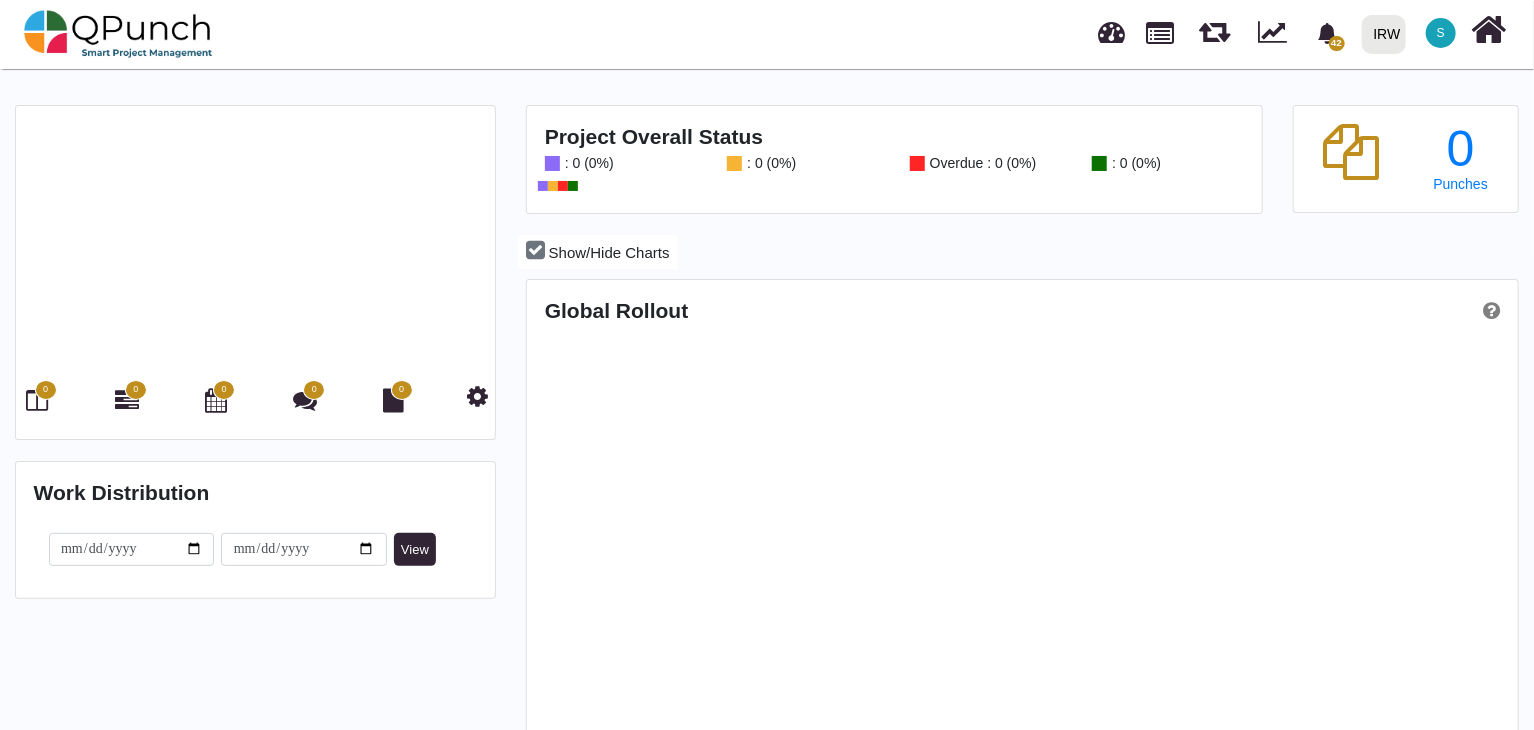 scroll, scrollTop: 999685, scrollLeft: 999342, axis: both 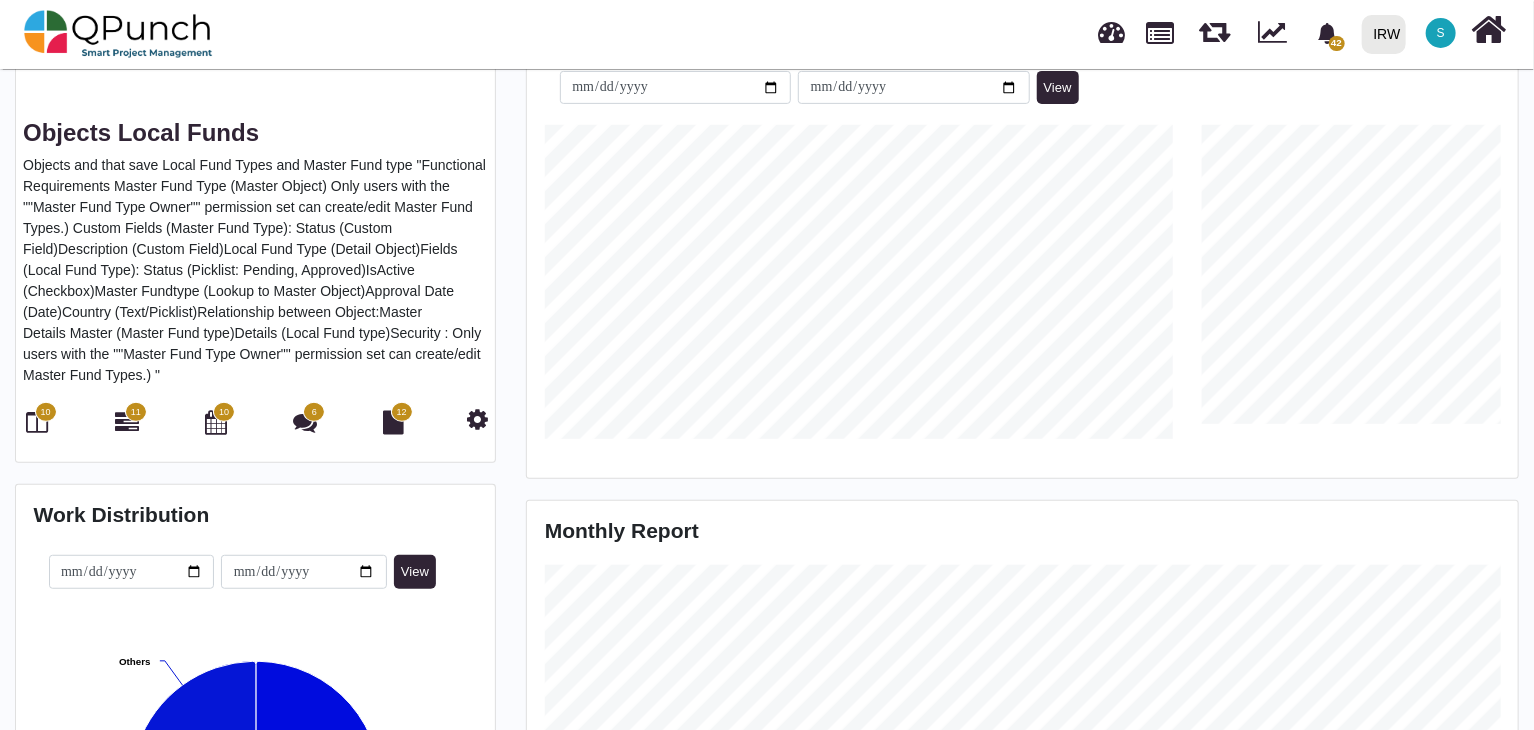 click on "10" at bounding box center (37, 424) 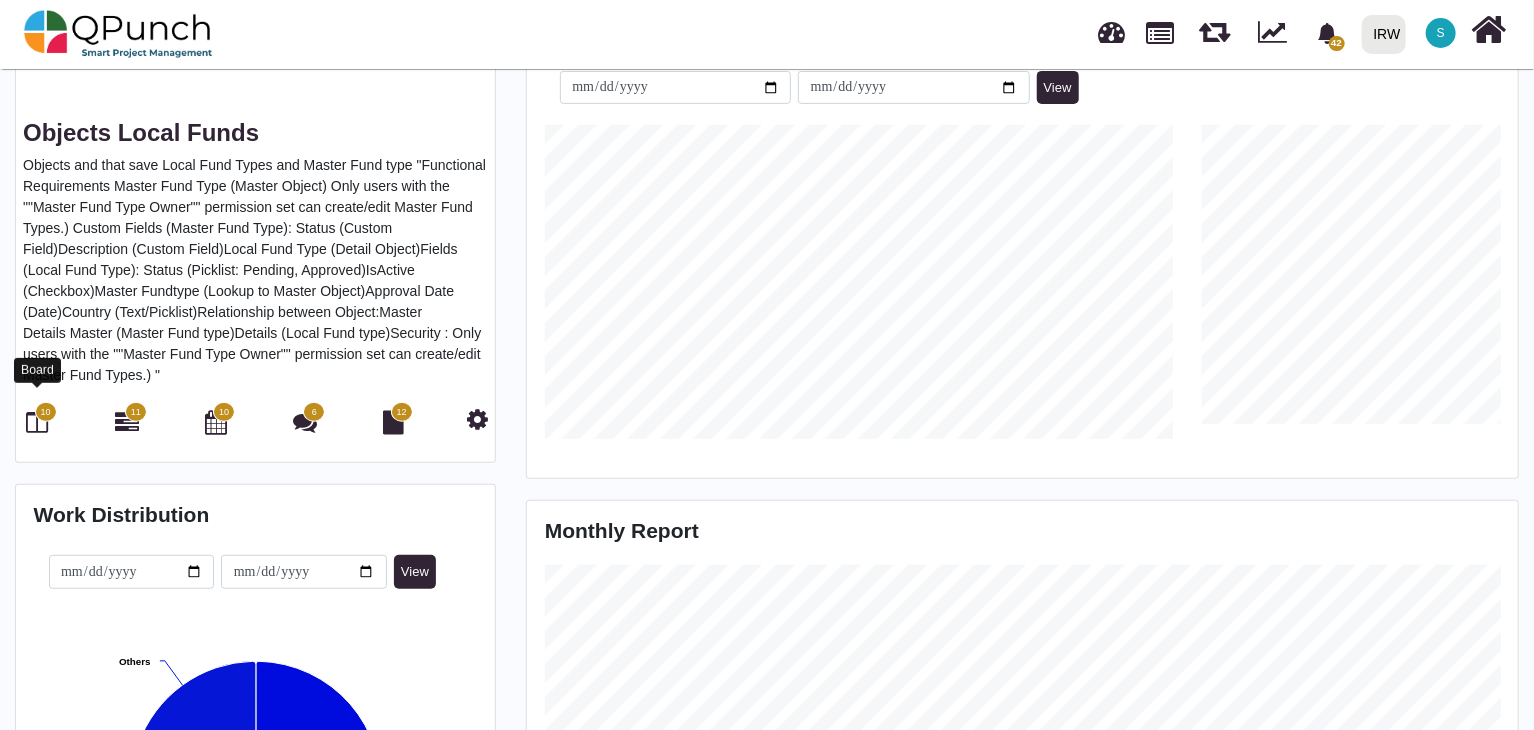 click at bounding box center [38, 422] 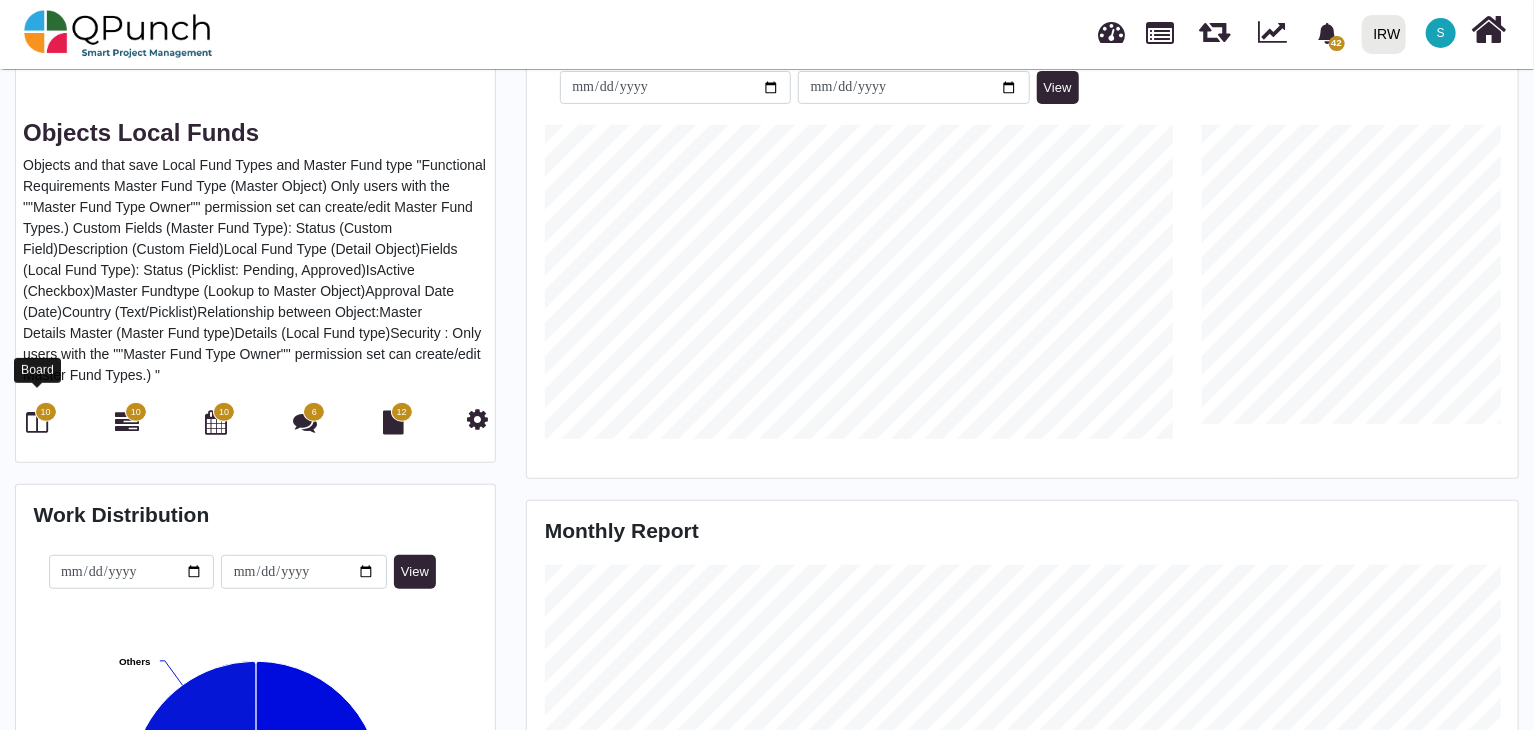 click at bounding box center (38, 422) 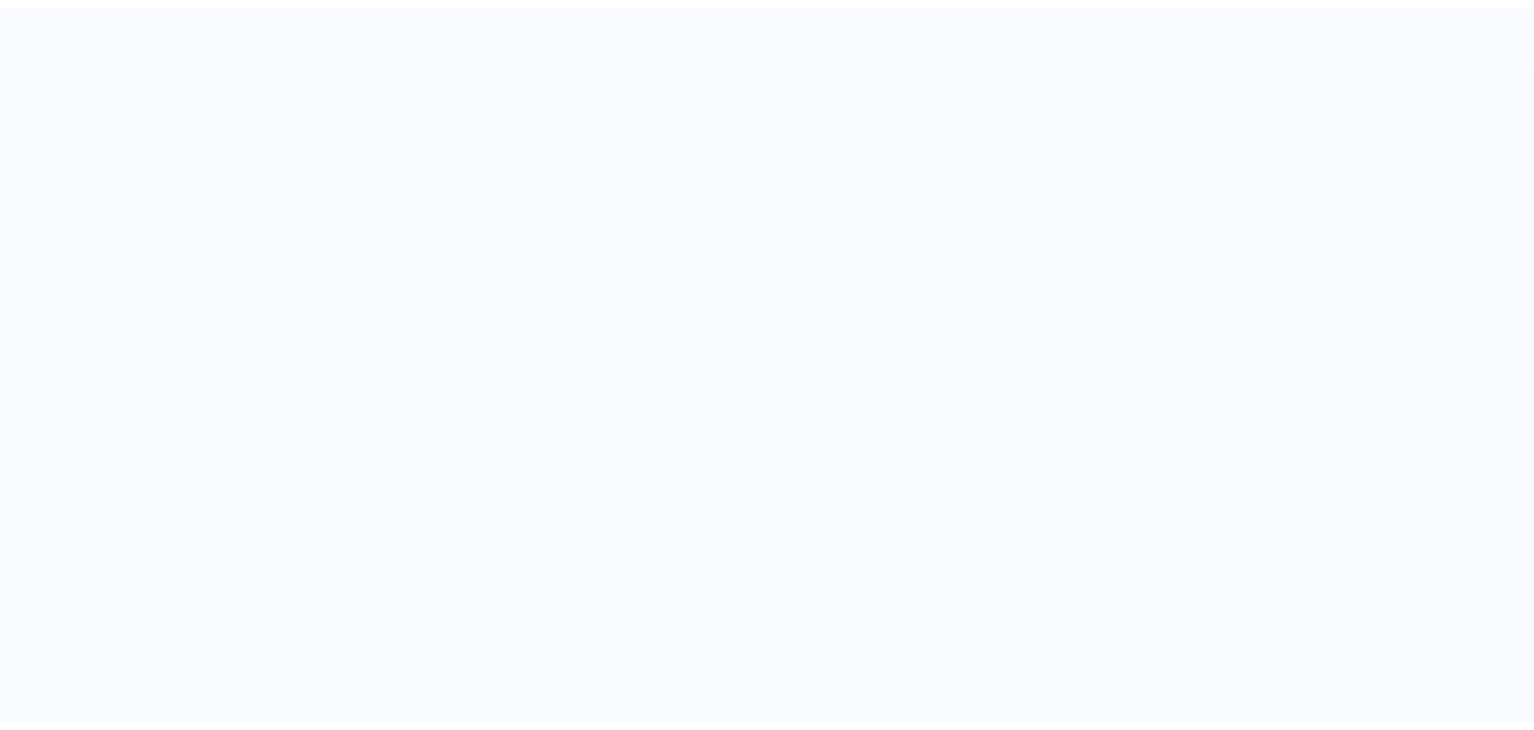scroll, scrollTop: 0, scrollLeft: 0, axis: both 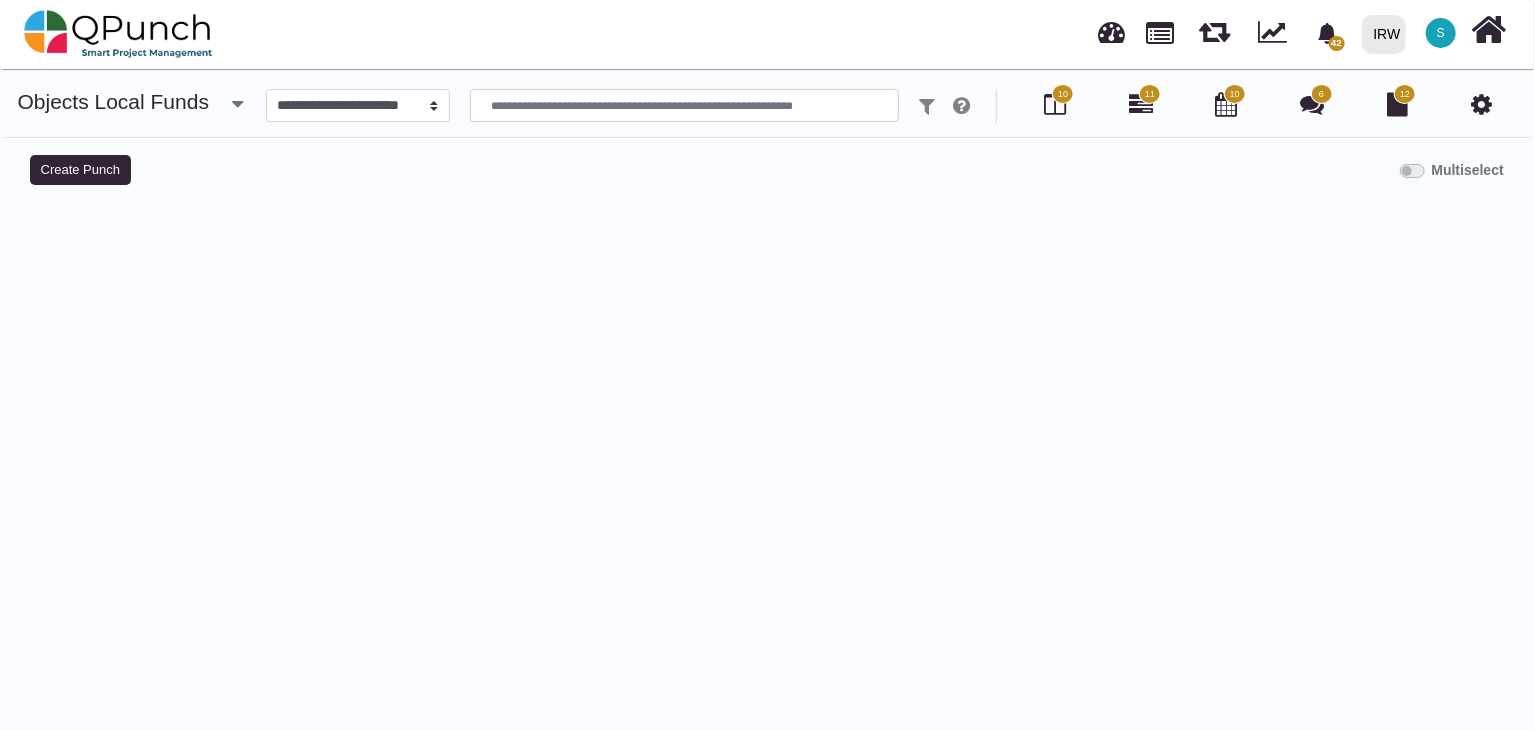 select 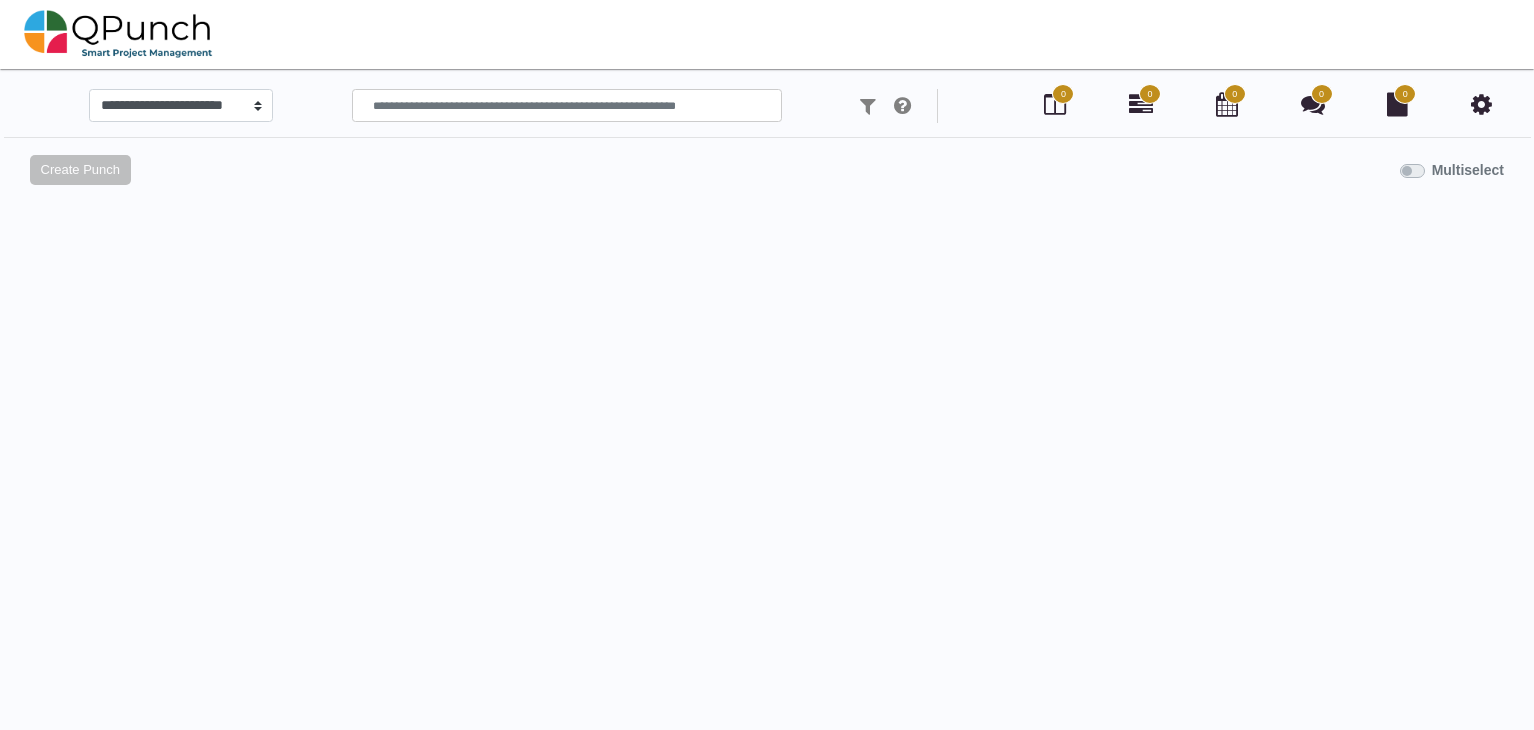 scroll, scrollTop: 0, scrollLeft: 0, axis: both 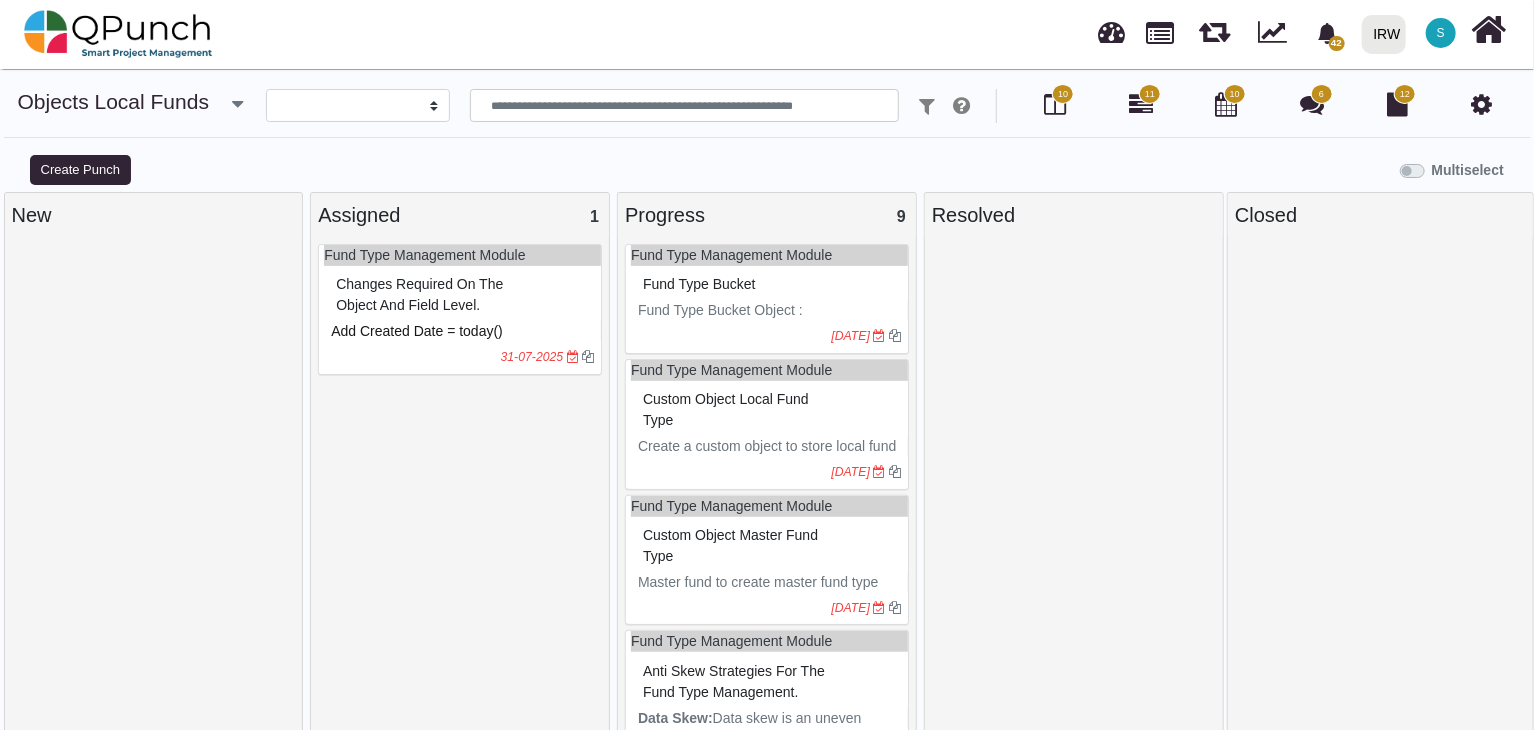select 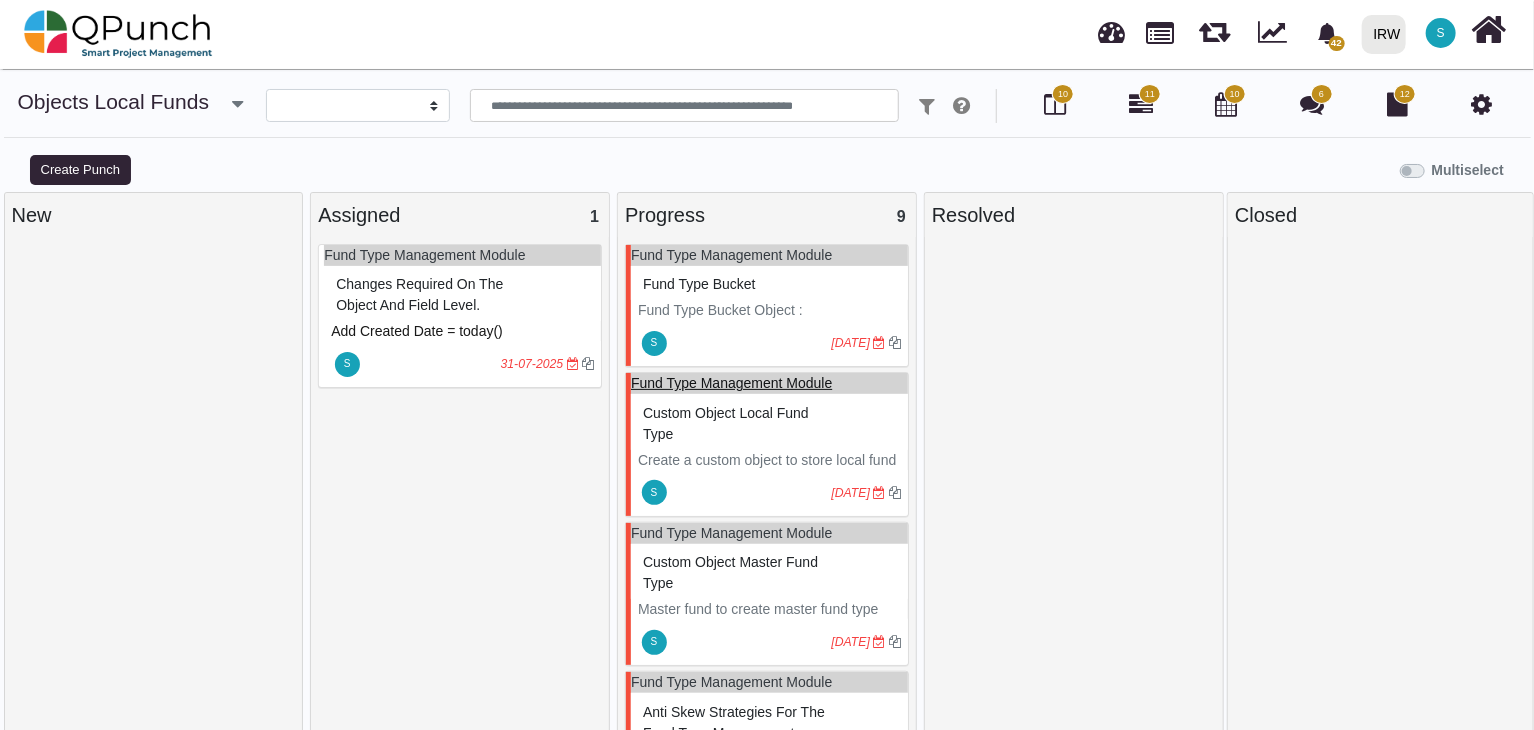 click on "Fund Type Management Module" at bounding box center [731, 383] 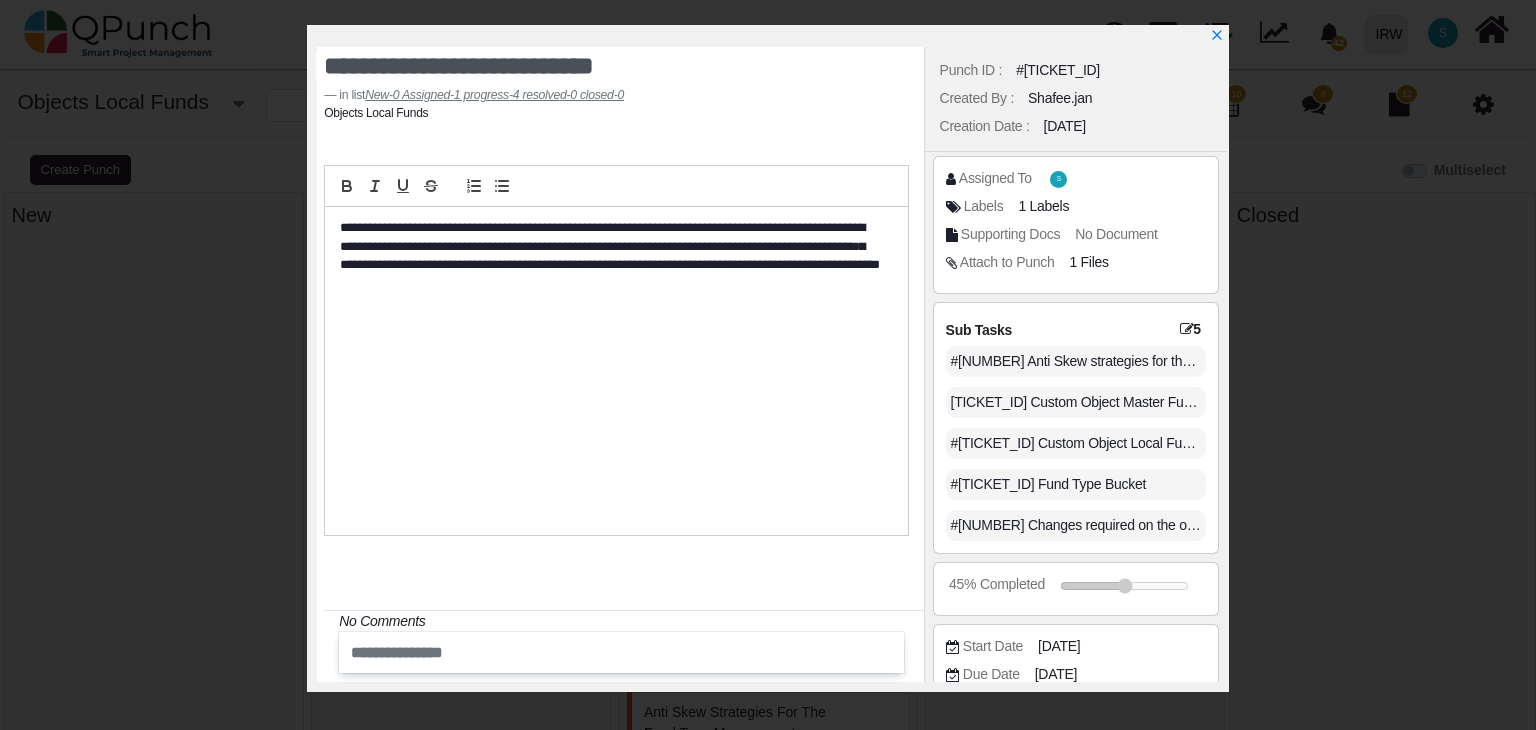 click on "Punch ID :
# [TICKET_ID]" at bounding box center [1076, 71] 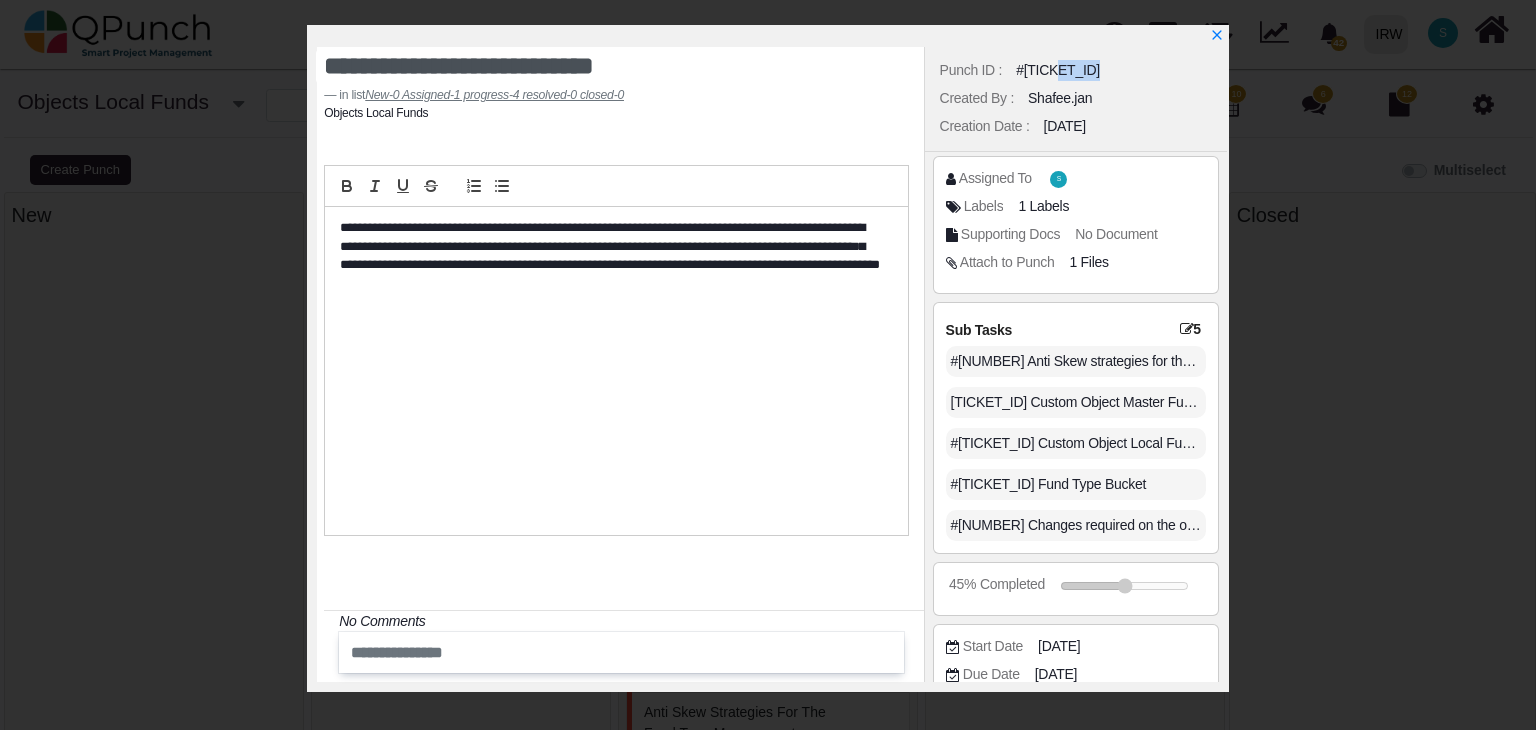 click on "Punch ID :
# [TICKET_ID]" at bounding box center [1076, 71] 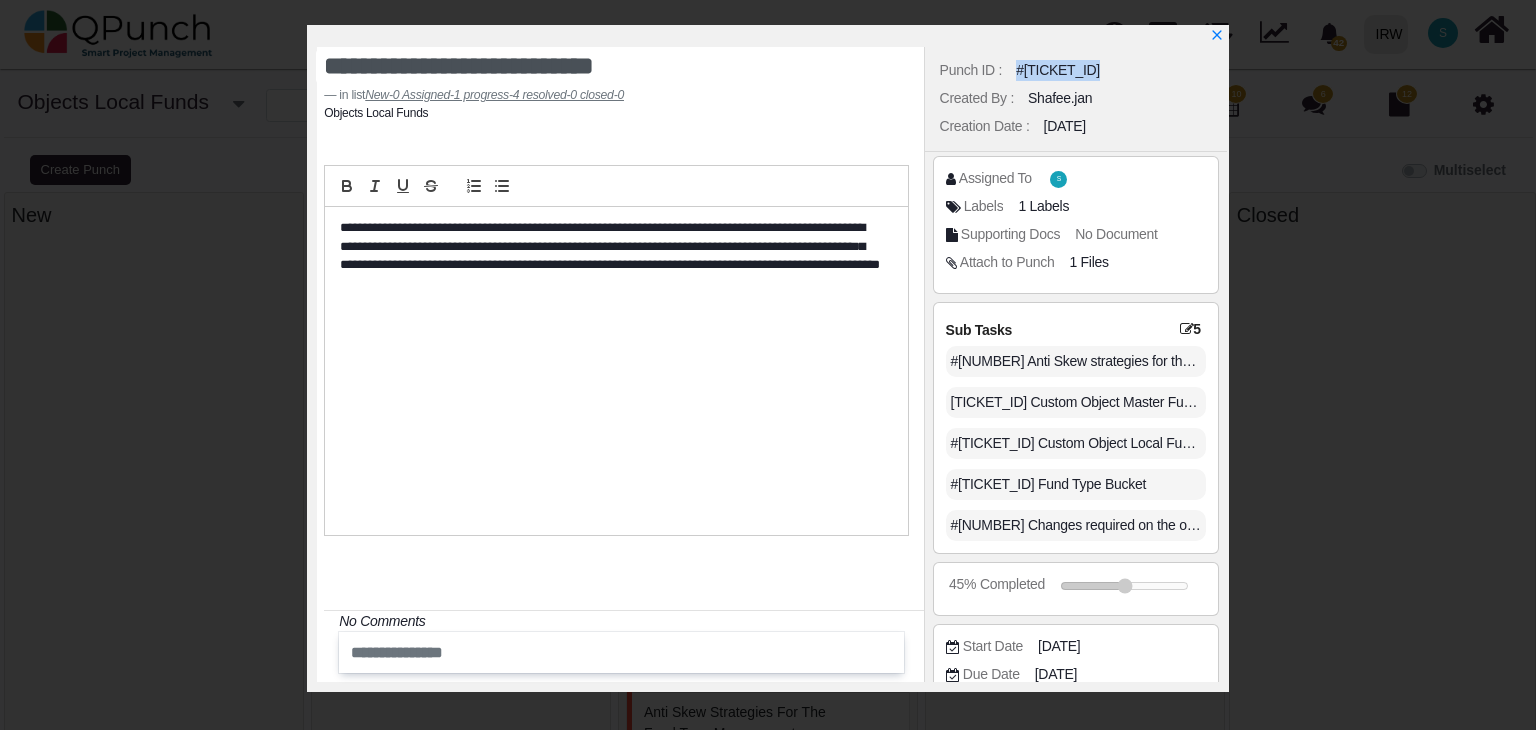 click on "Punch ID :
# [TICKET_ID]" at bounding box center [1076, 71] 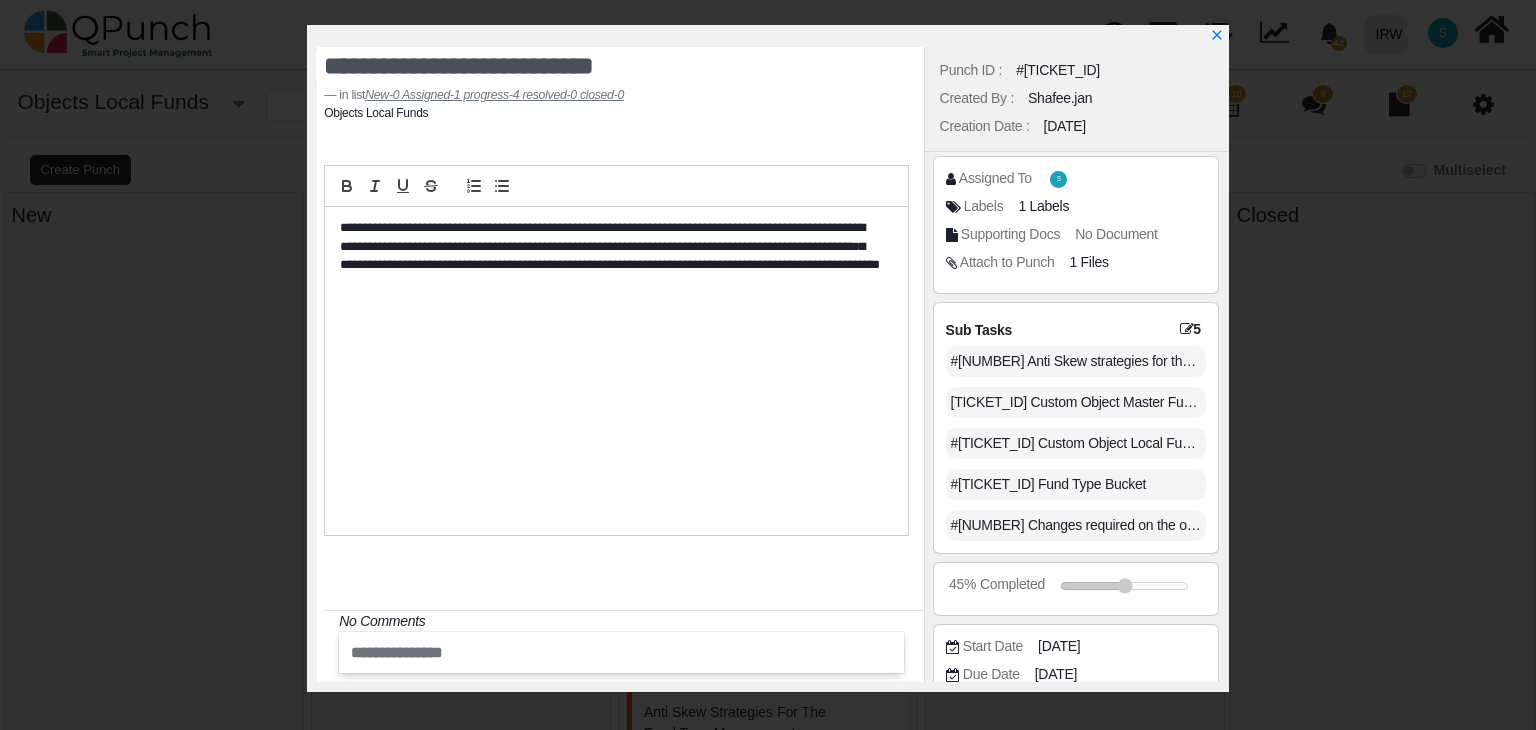click on "**********" at bounding box center [768, 365] 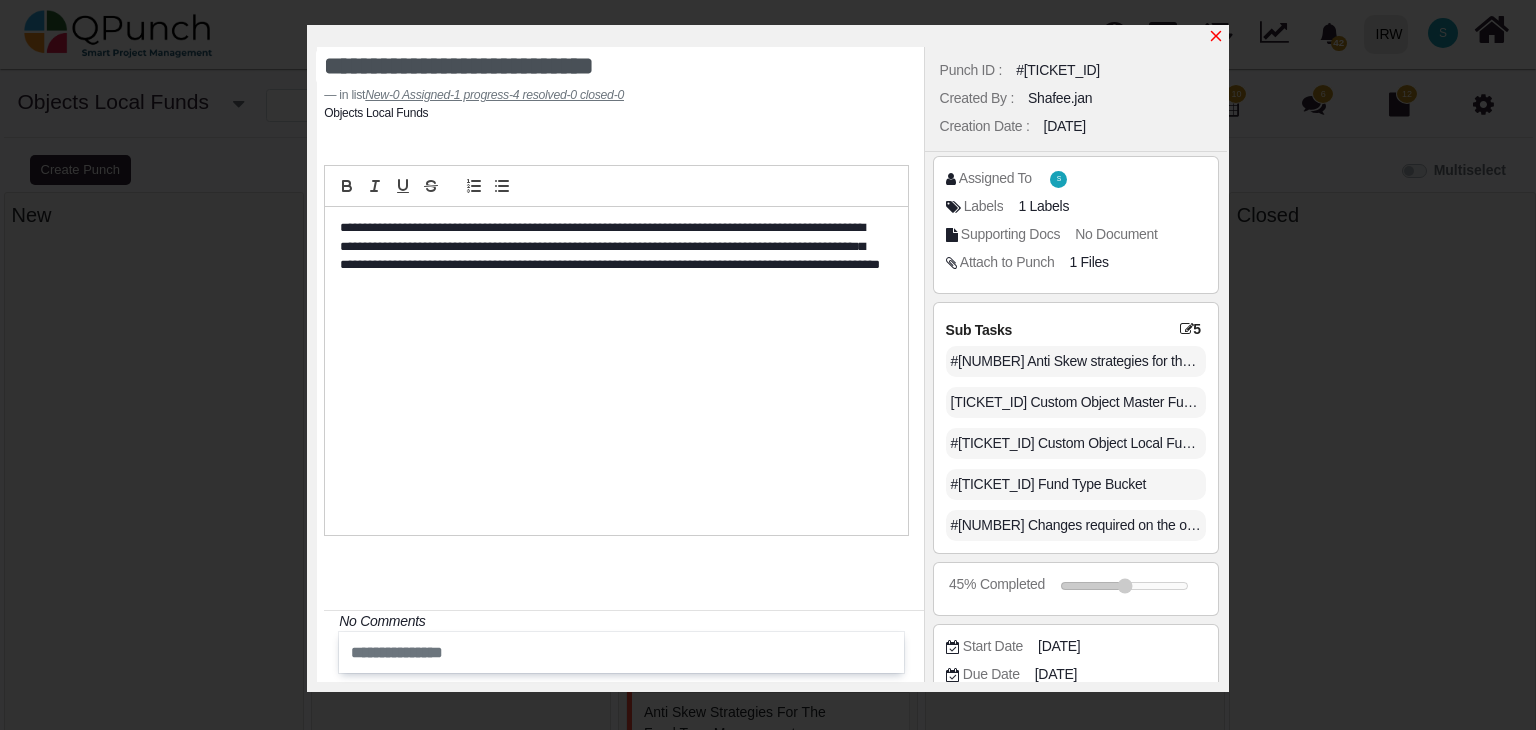 click 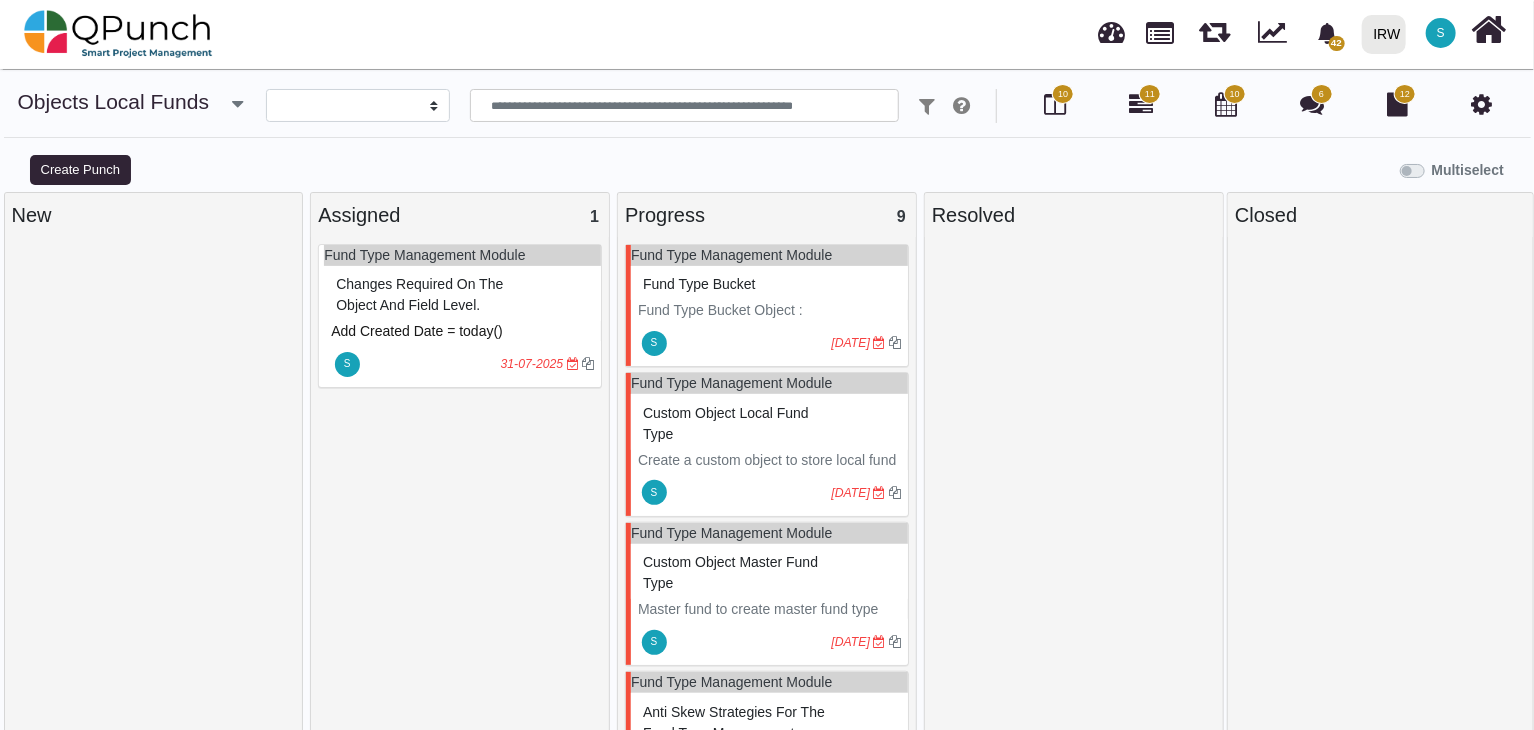 click on "Changes required on the object and field level." at bounding box center [419, 294] 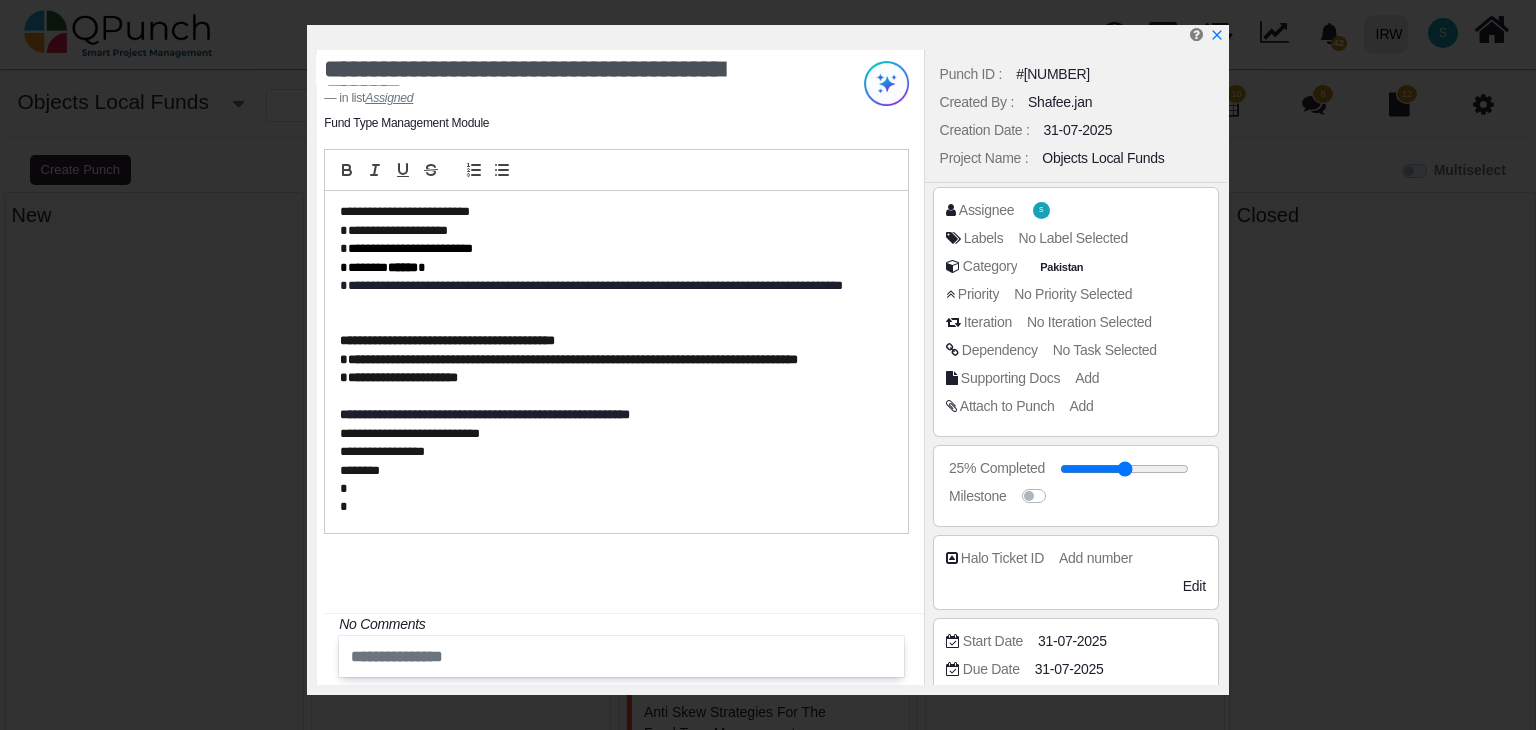 click on "#[NUMBER]" at bounding box center [1053, 74] 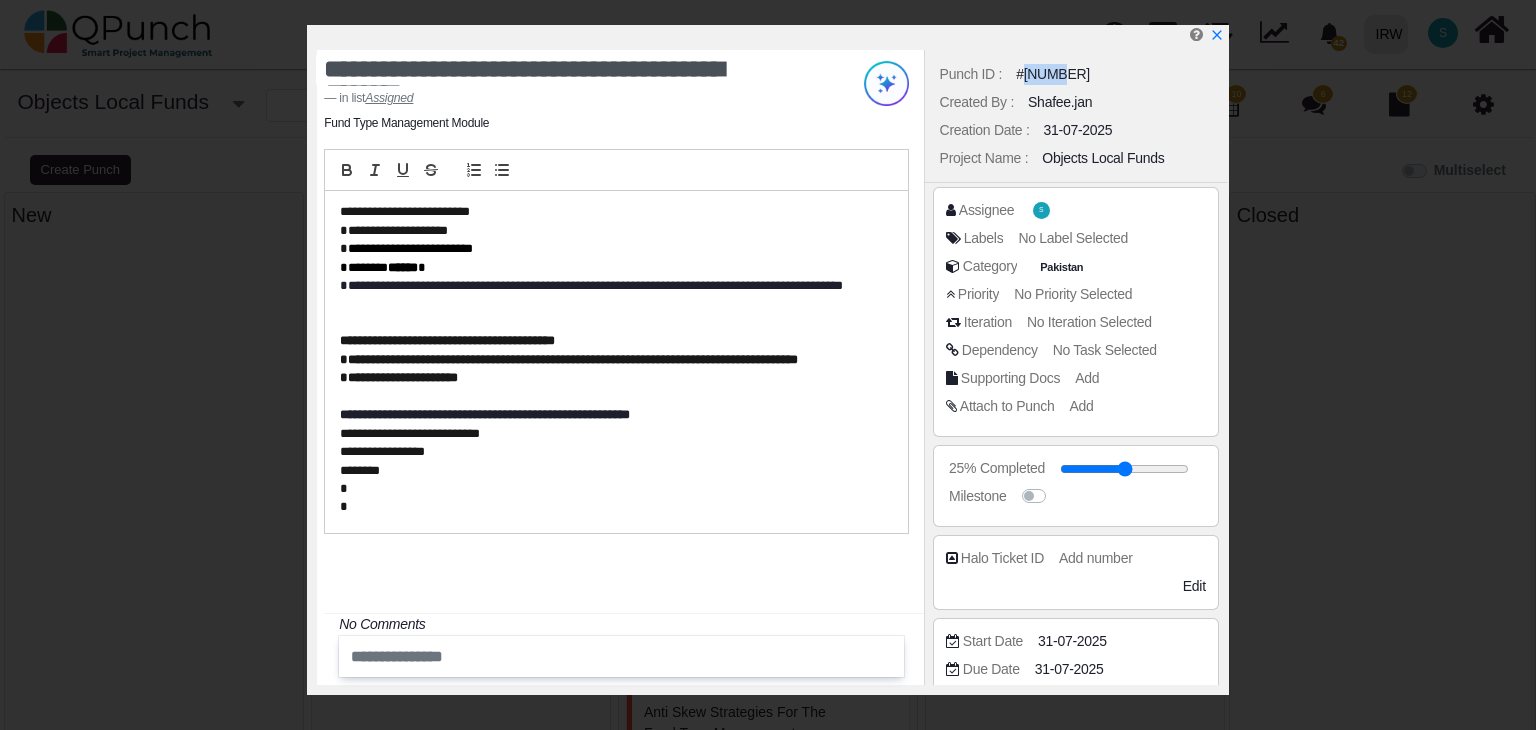 click on "#[NUMBER]" at bounding box center (1053, 74) 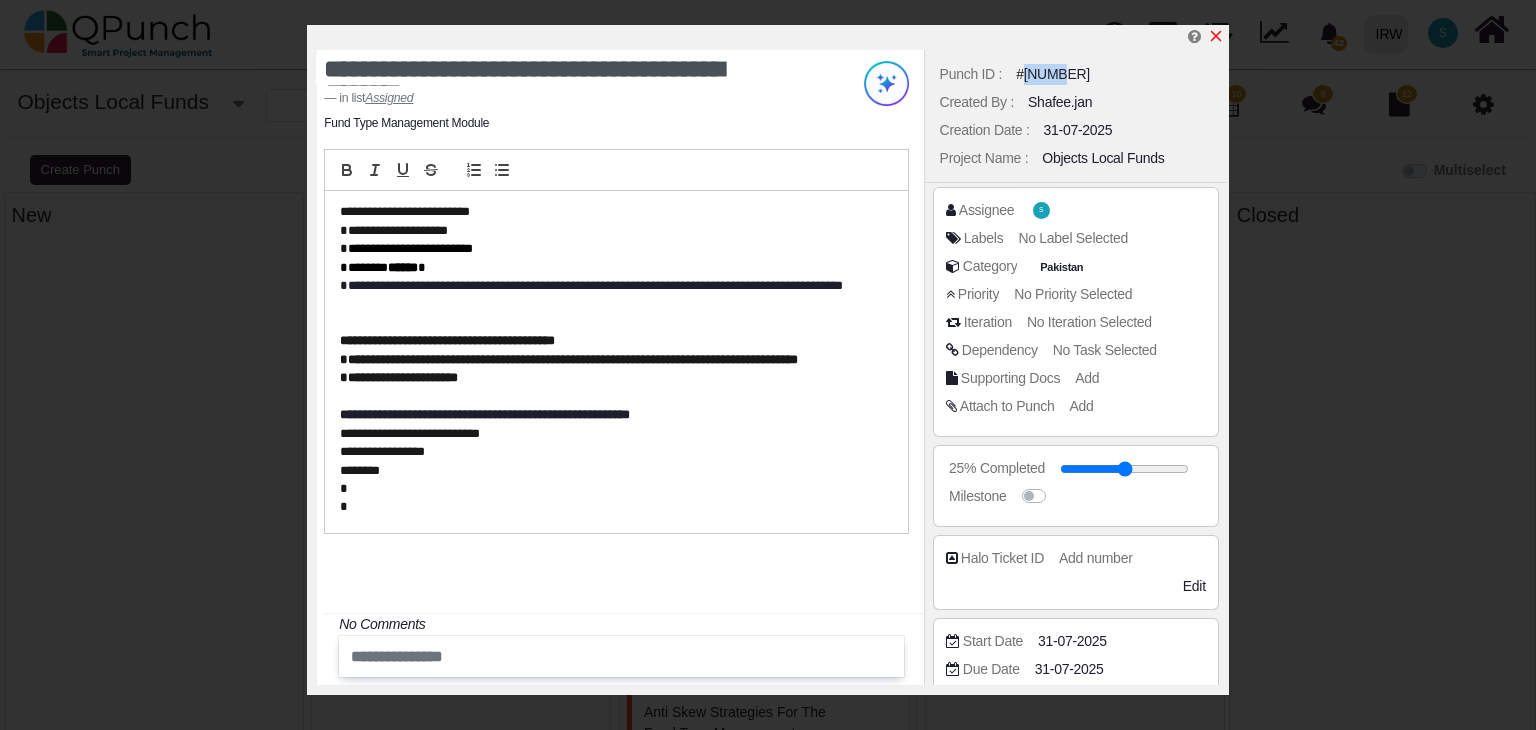 click 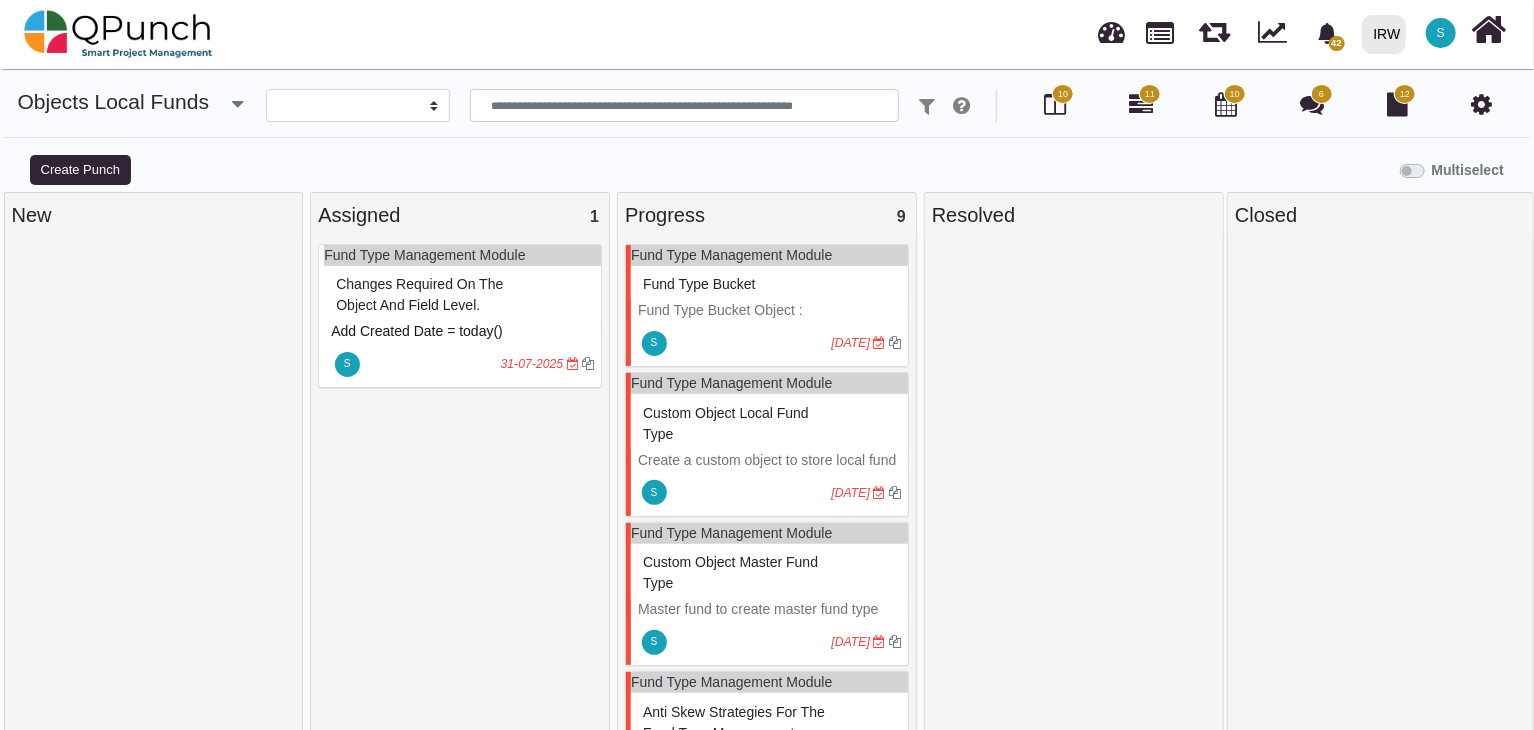 scroll, scrollTop: 13, scrollLeft: 0, axis: vertical 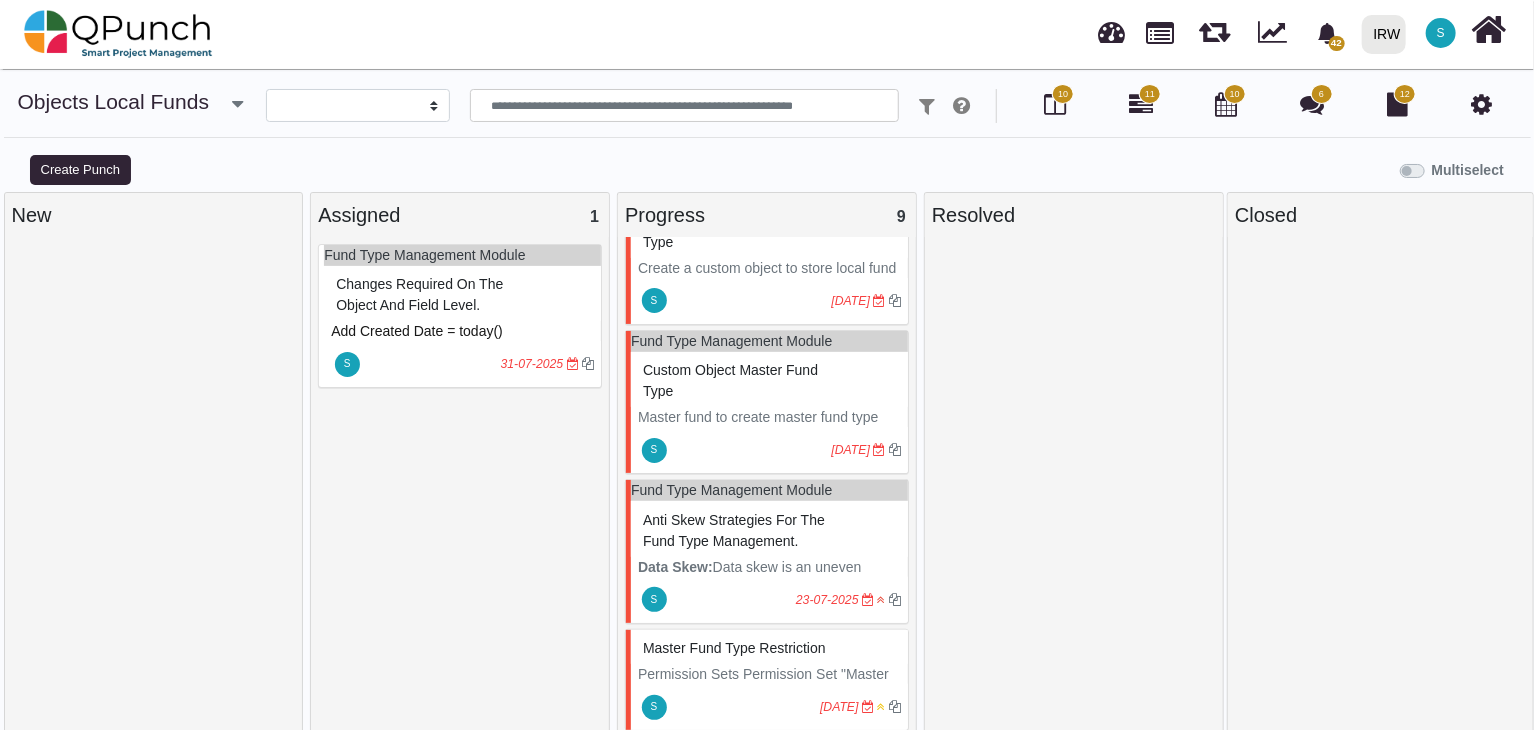 click on "Master fund to create master fund type records." at bounding box center [769, 428] 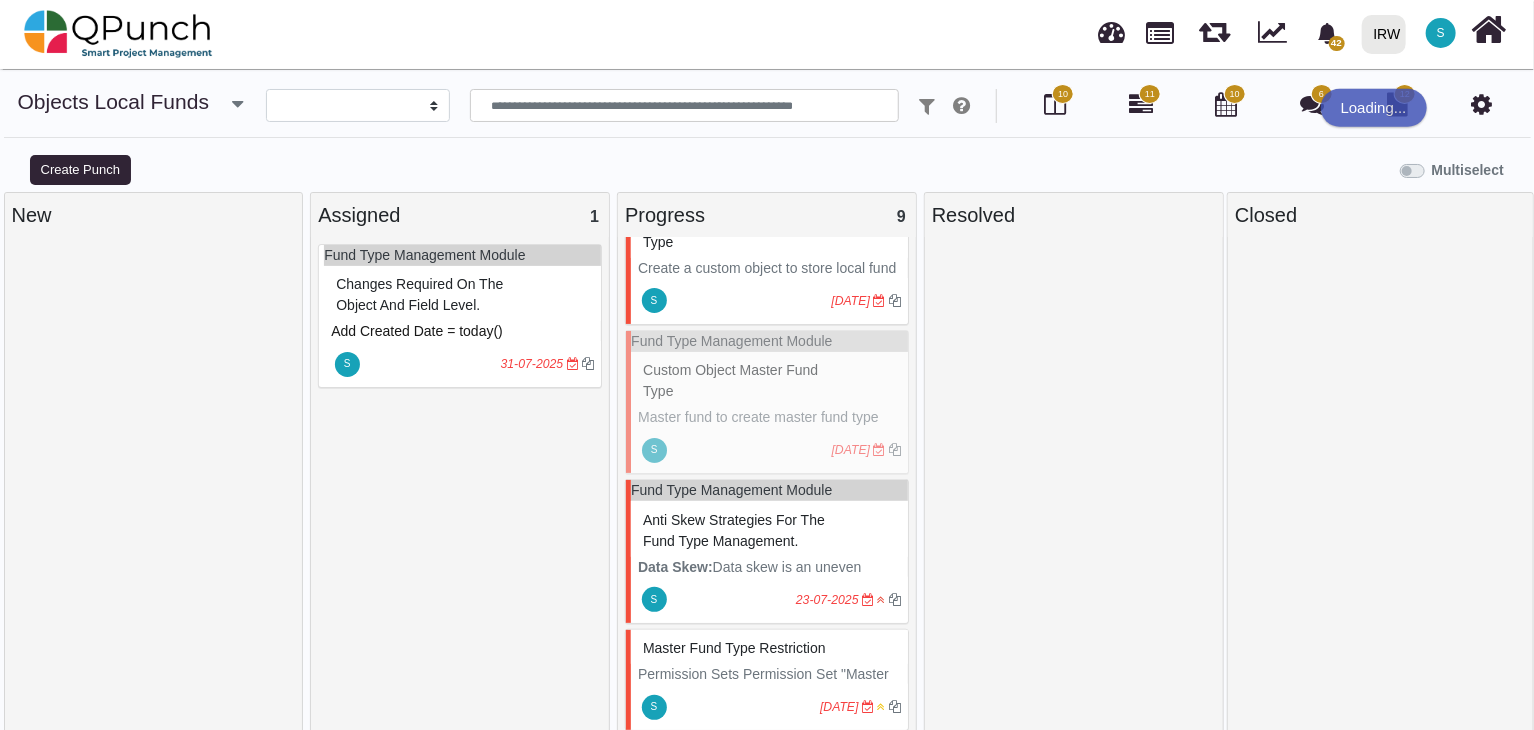 click on "Fund Type Management Module             Custom Object Master Fund Type     Master fund to create master fund type records. fields and object details.      Object Label  :  Master Fund Type            Object API Name :   Master_Fund_Type__c  Fields name .     name			Type        Created By Lookup(User)				Description Text Area(255)				Last Modified By  Lookup(User)				Master Fund Type Name Text(80)				Owner	Lookup(User,Group)				Status	Checkbox	  Fields API Names    CreatedById				Description__c				LastModifiedById				Name				OwnerId				Status__c				S [DATE]" at bounding box center (767, 402) 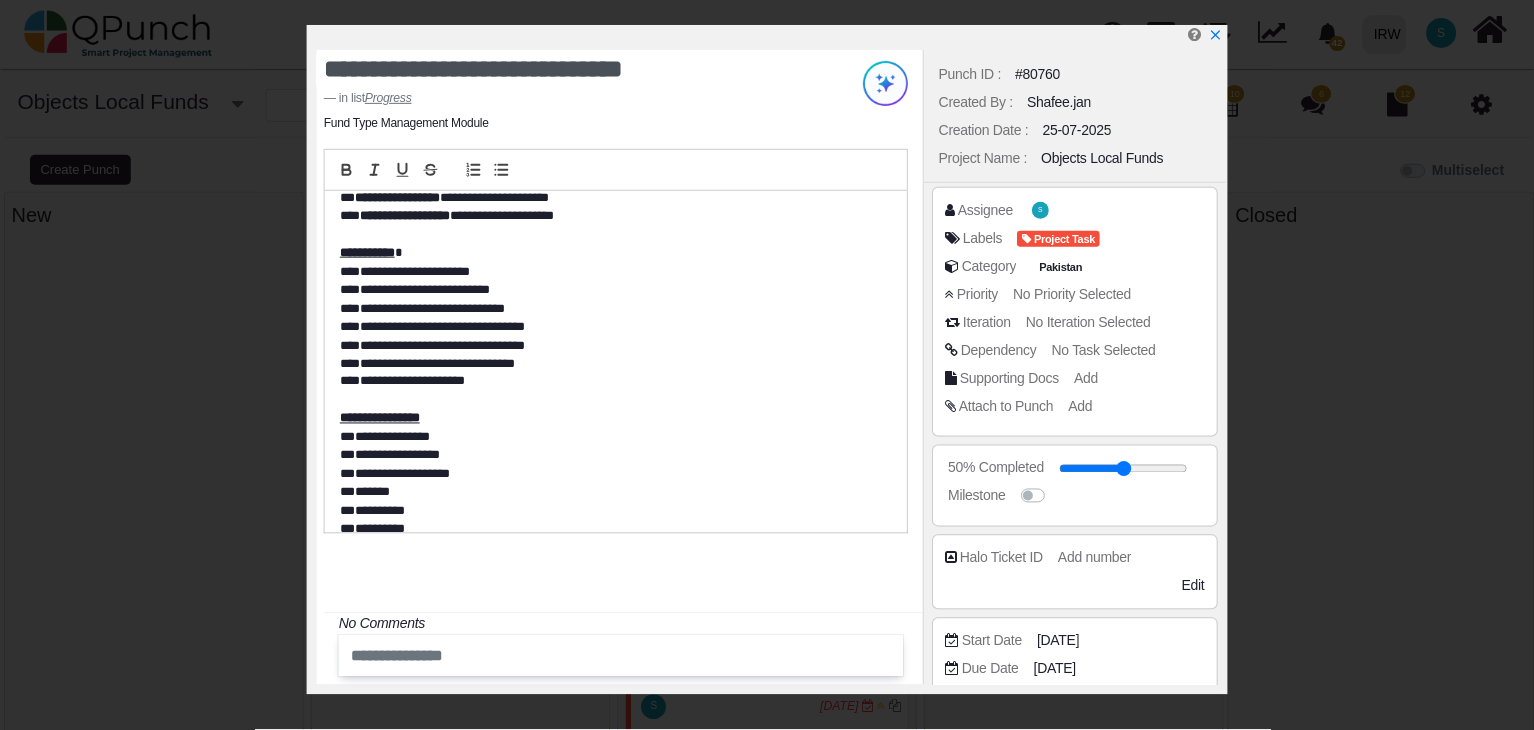 scroll, scrollTop: 105, scrollLeft: 0, axis: vertical 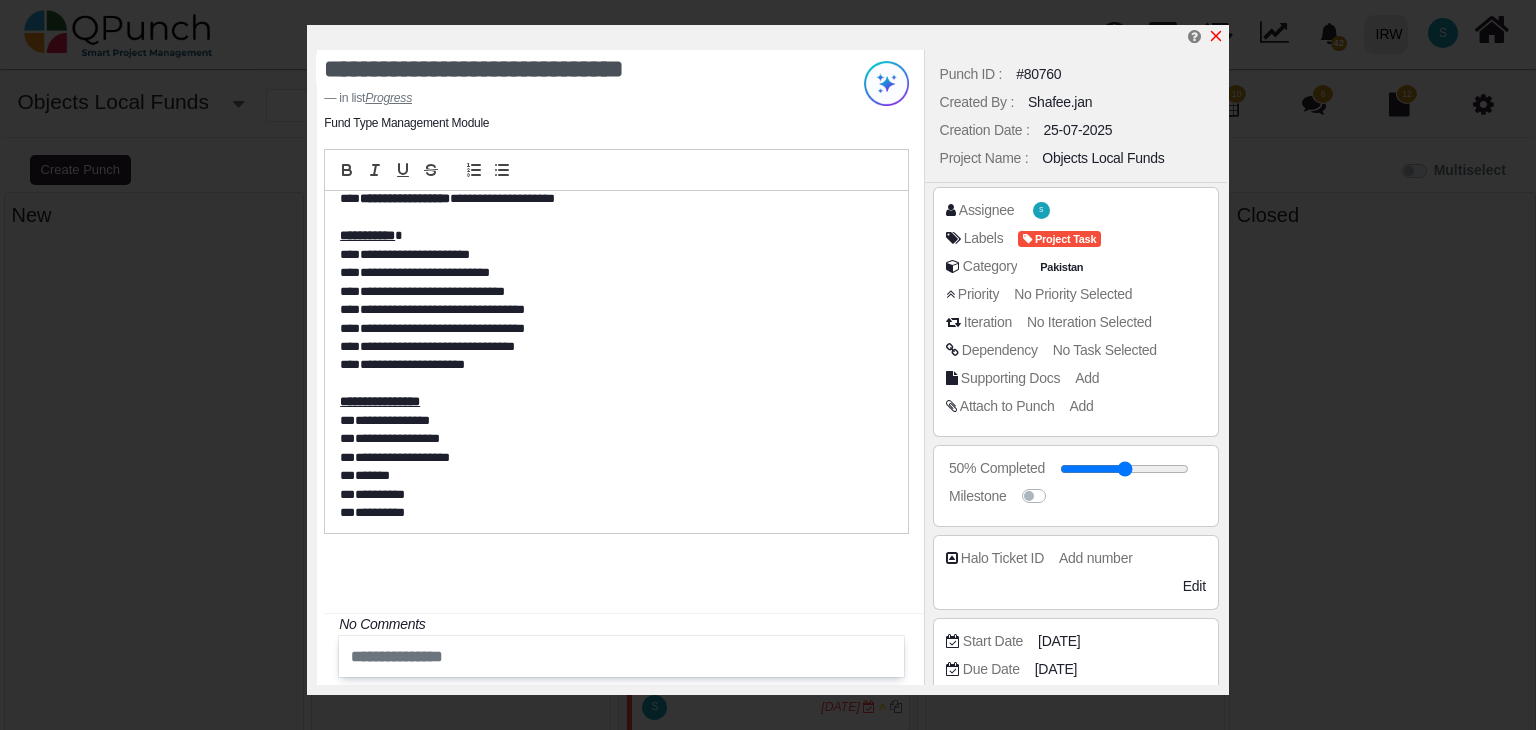 click 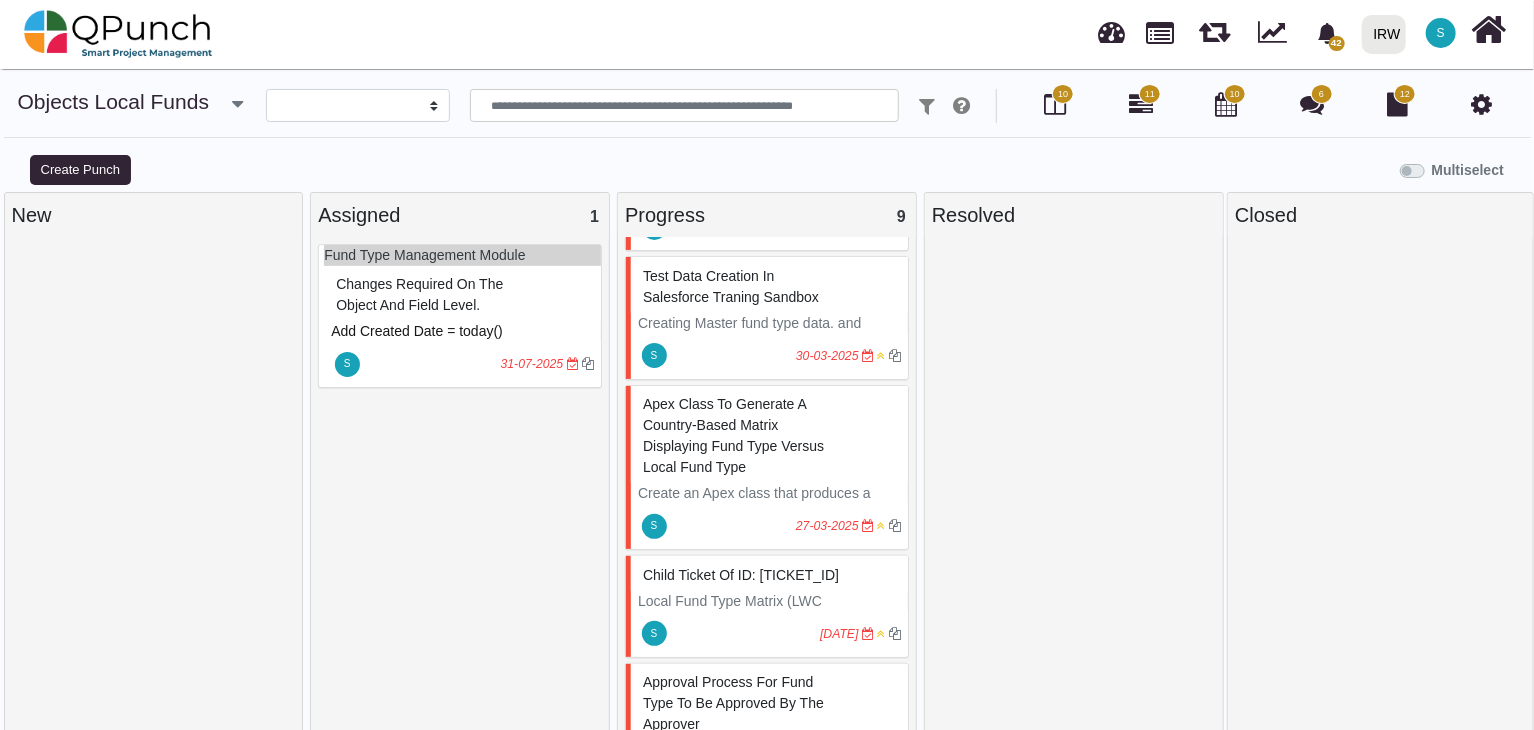 scroll, scrollTop: 755, scrollLeft: 0, axis: vertical 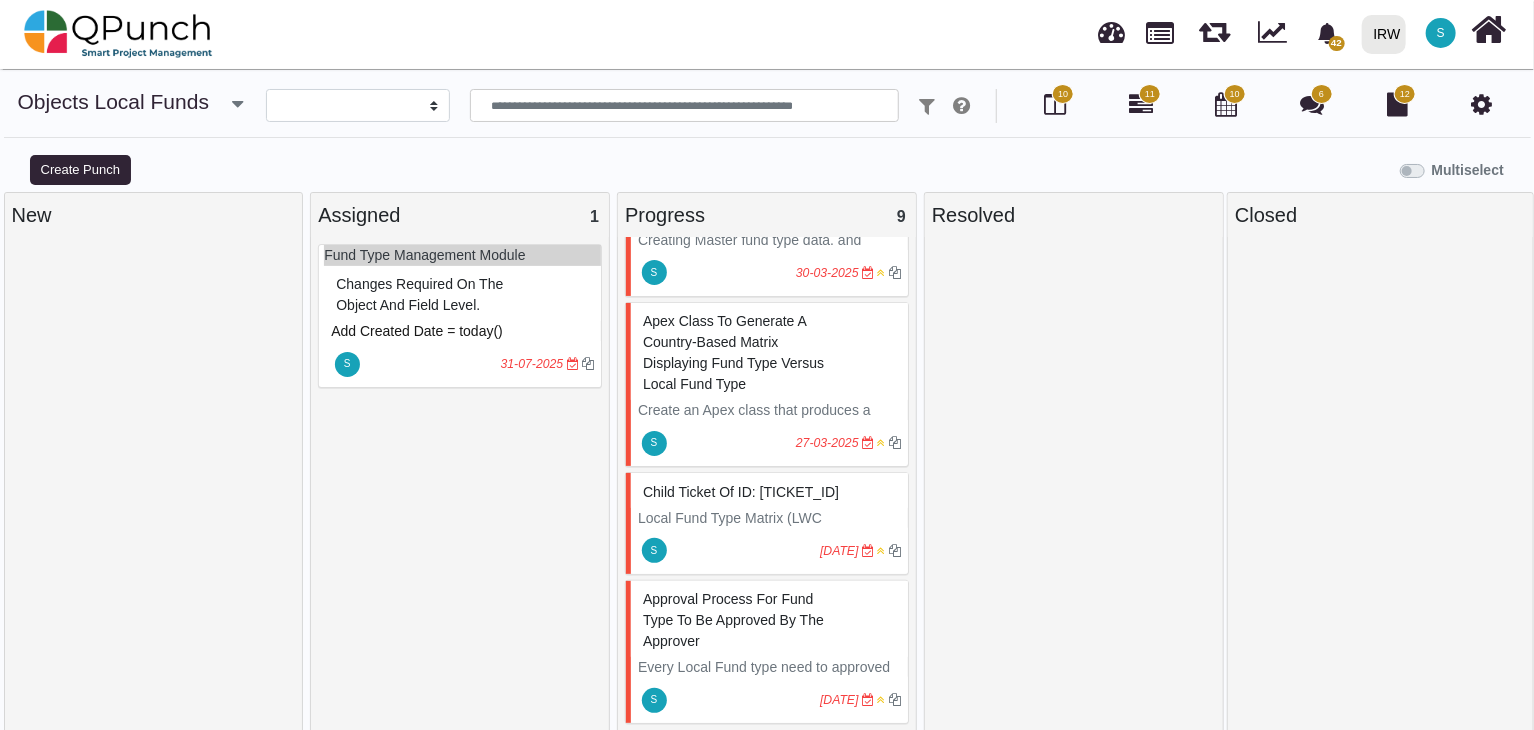 click on "S [DATE]" at bounding box center [769, 700] 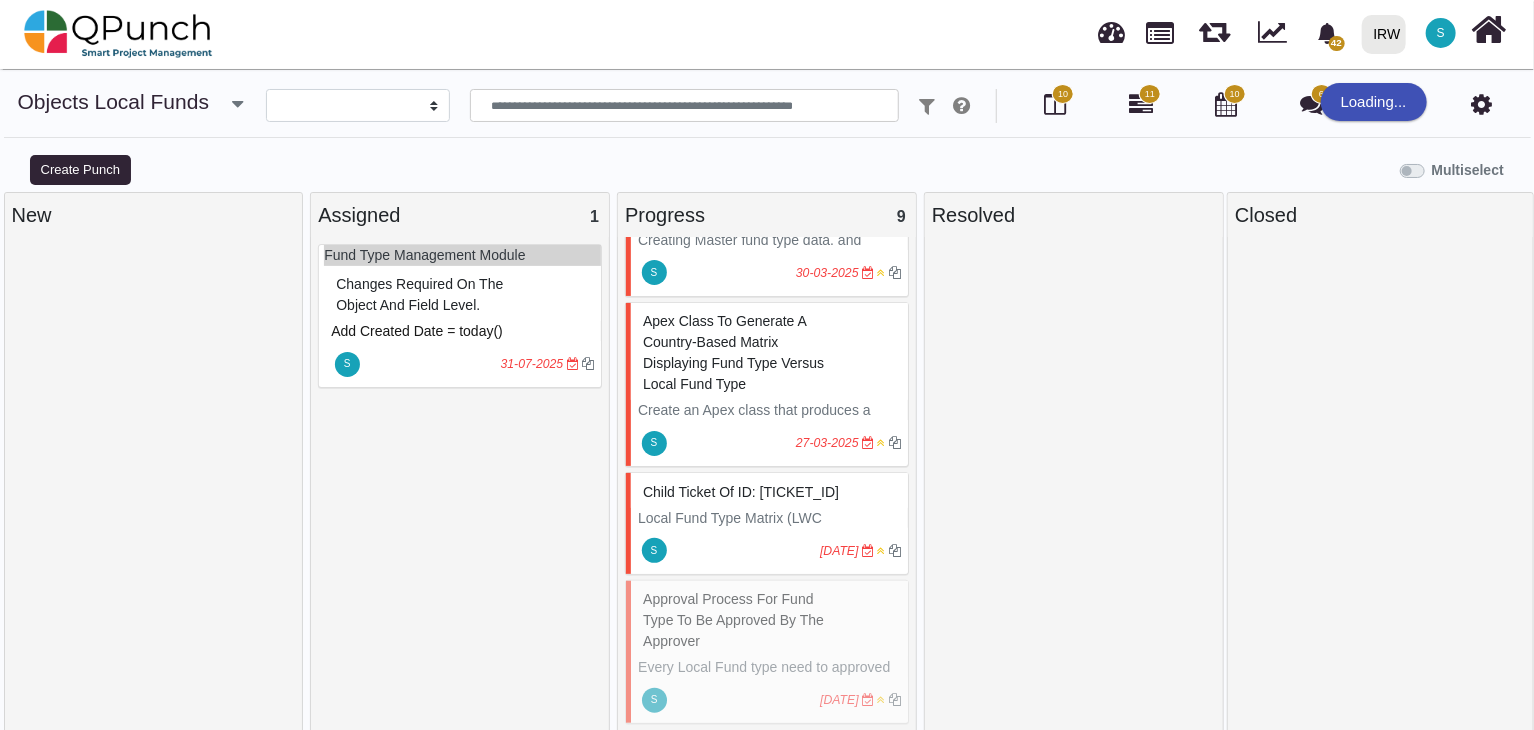 click on "Approval process for Fund type to be approved by the approver     Every Local Fund type need to approved by the Master Fund Type owner ( [PERSON] )
Approval process for Fund type to be approved by the approver
Approval Process (Local Fund Type Only)
Initiating a Local Fund Type sets Status to Pending.
Only [PERSON] can approve/reject.
On approval work flow:
Update Status to Approved.Set Approval Date = Today.     S [DATE]" at bounding box center [767, 652] 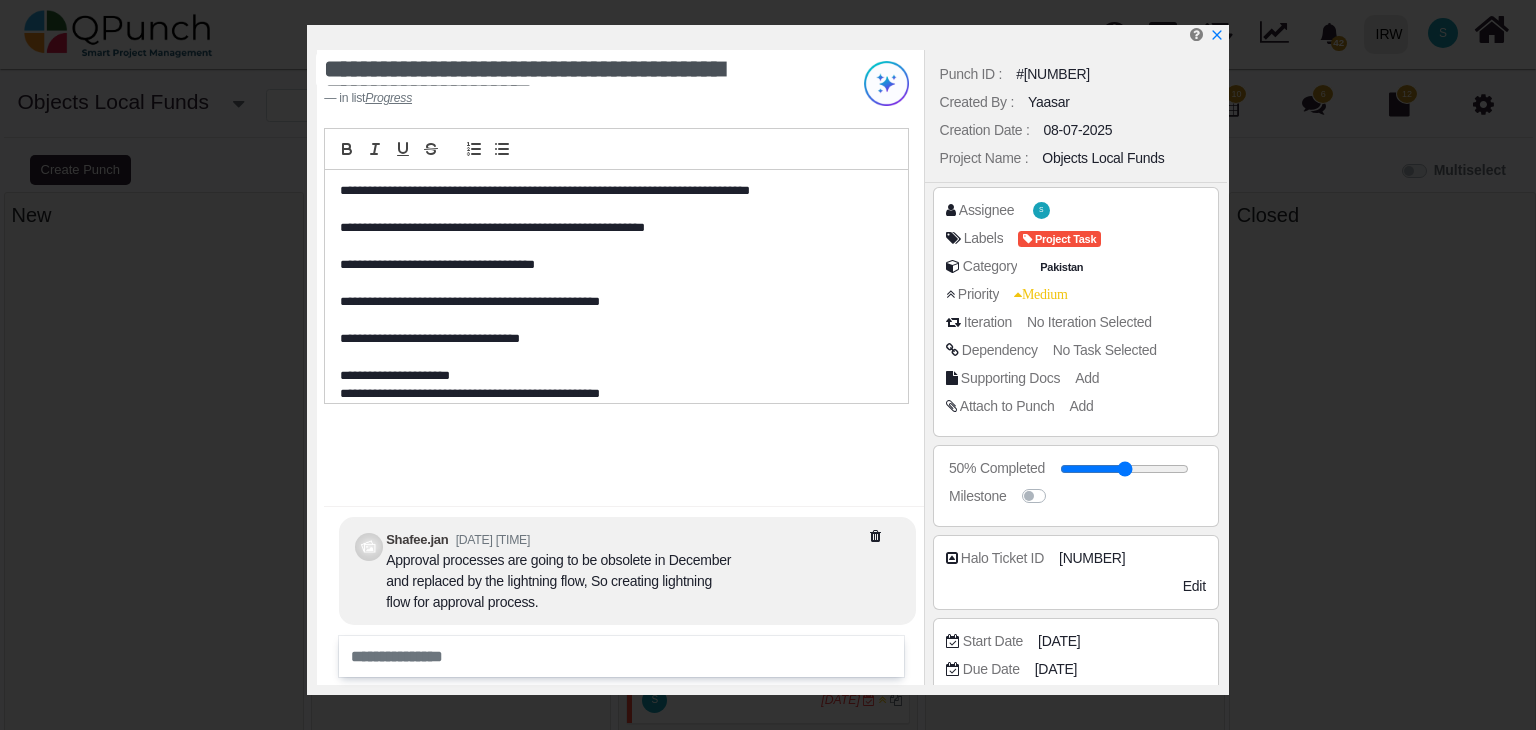 click on "#[NUMBER]" at bounding box center [1053, 74] 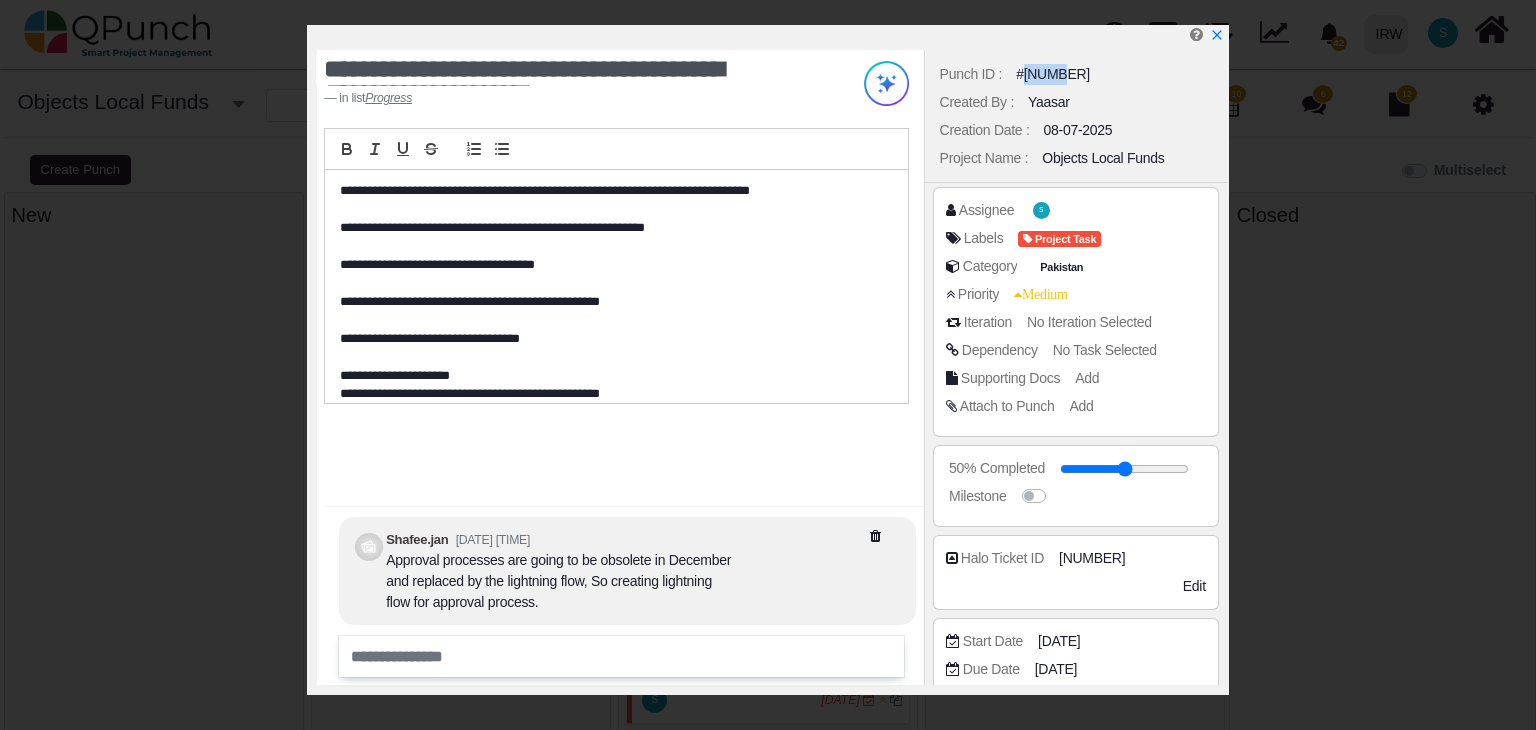 click on "#[NUMBER]" at bounding box center (1053, 74) 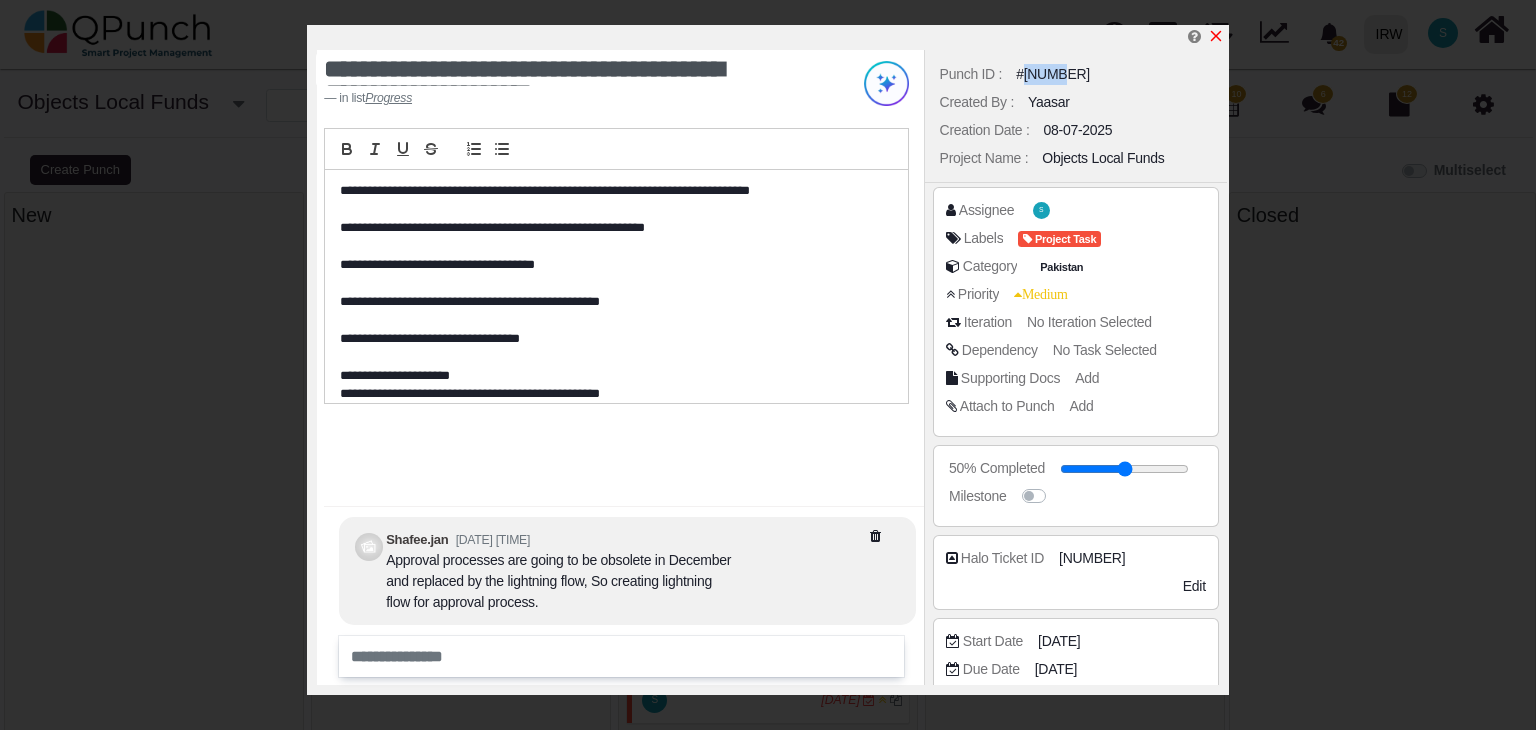 click 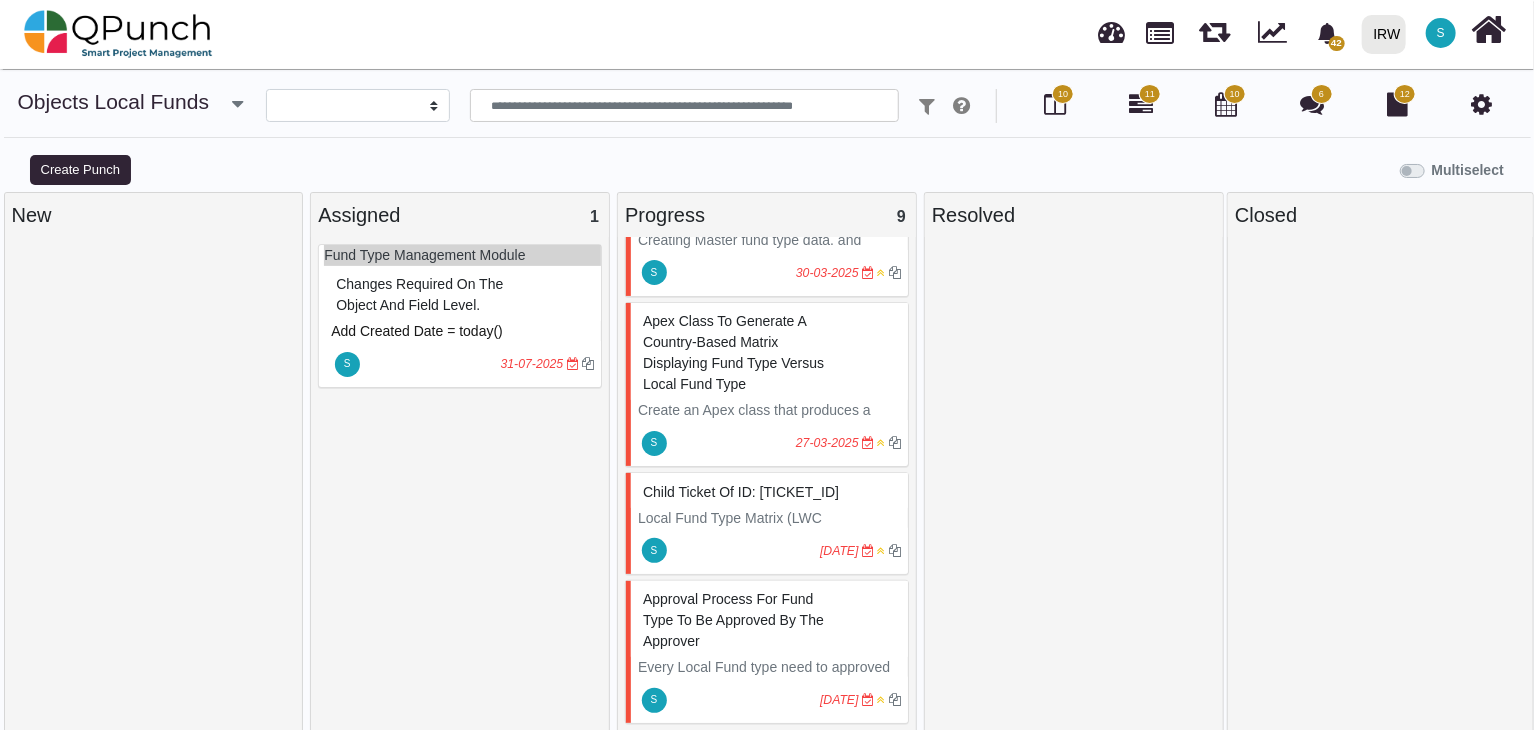 scroll, scrollTop: 20, scrollLeft: 0, axis: vertical 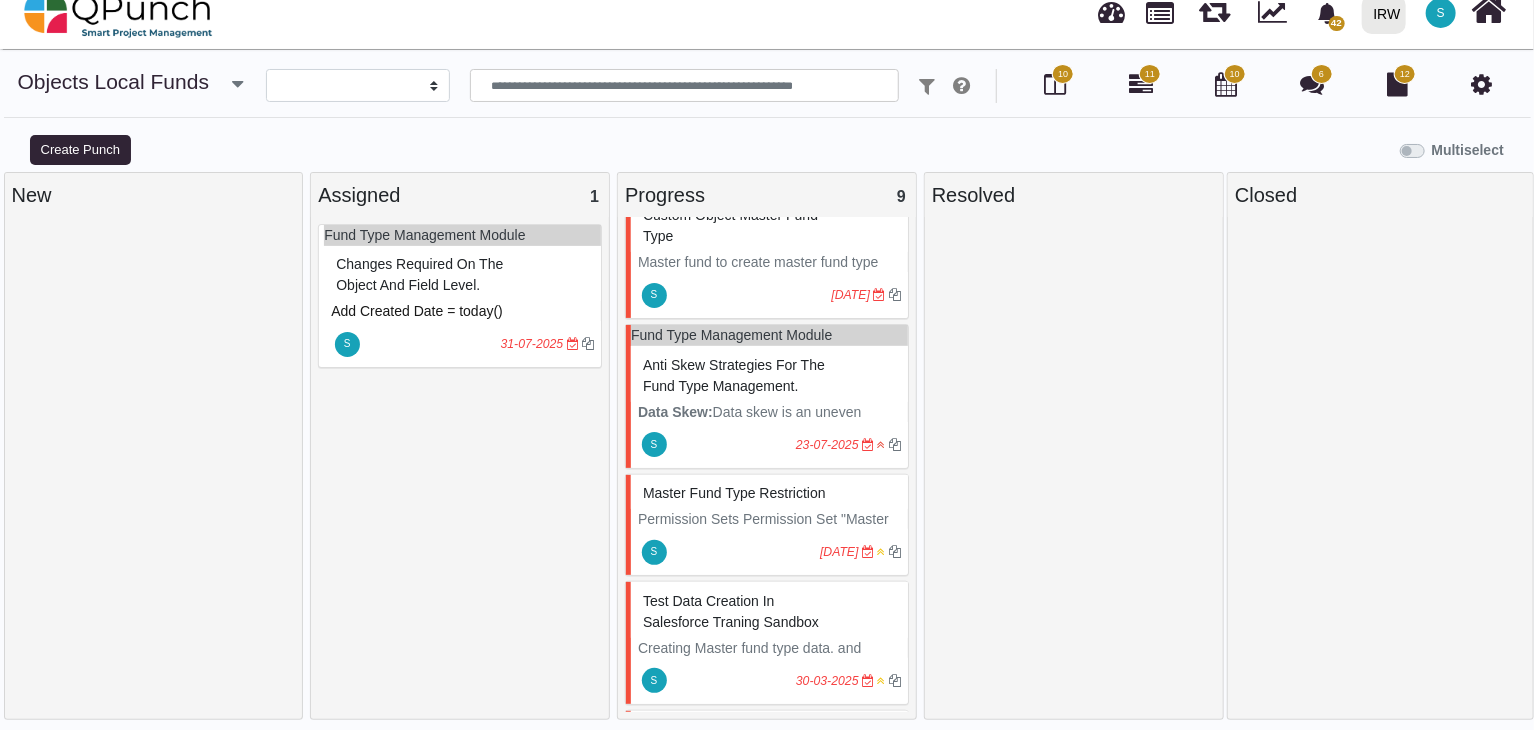 click on "Anti Skew strategies for the fund type management." at bounding box center [734, 375] 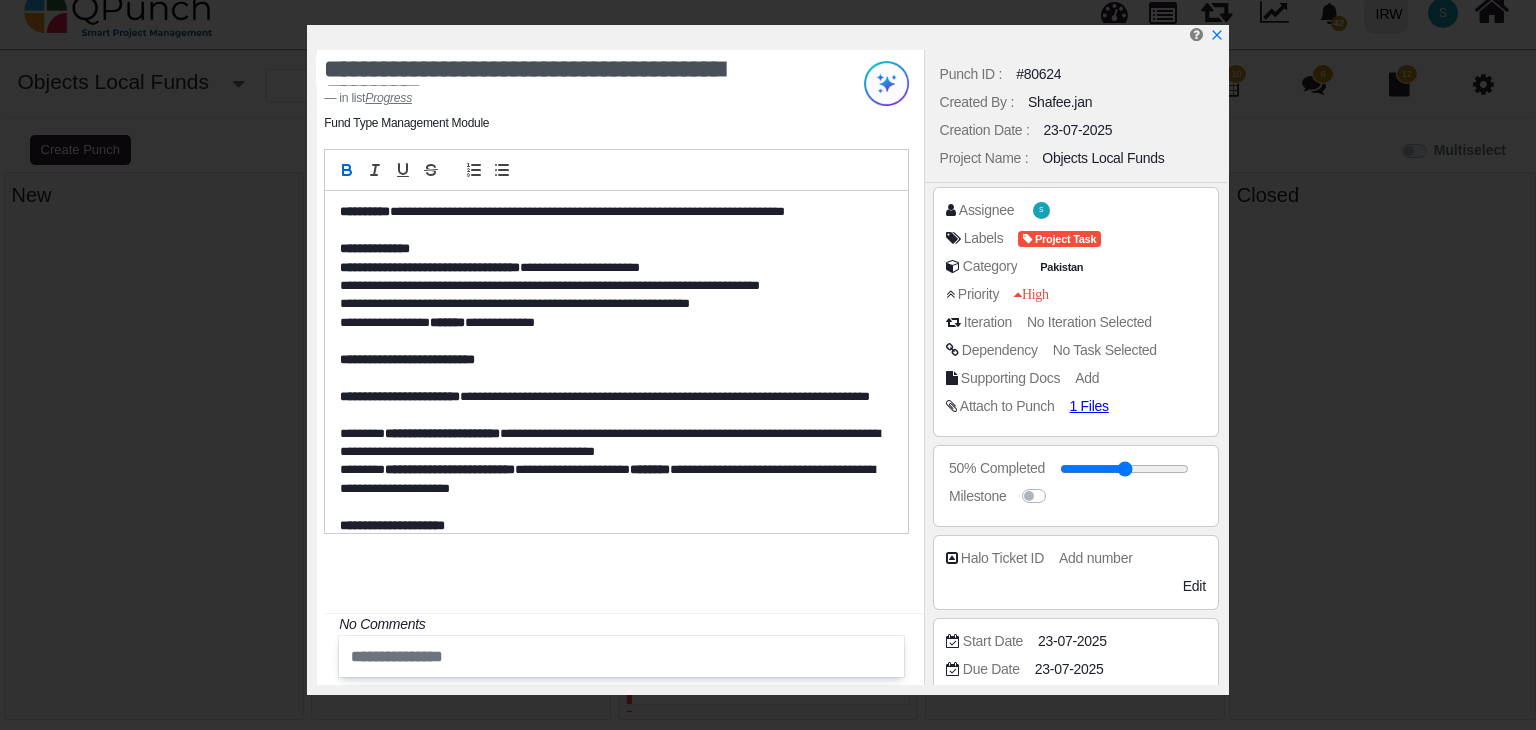 click on "#80624" at bounding box center (1038, 74) 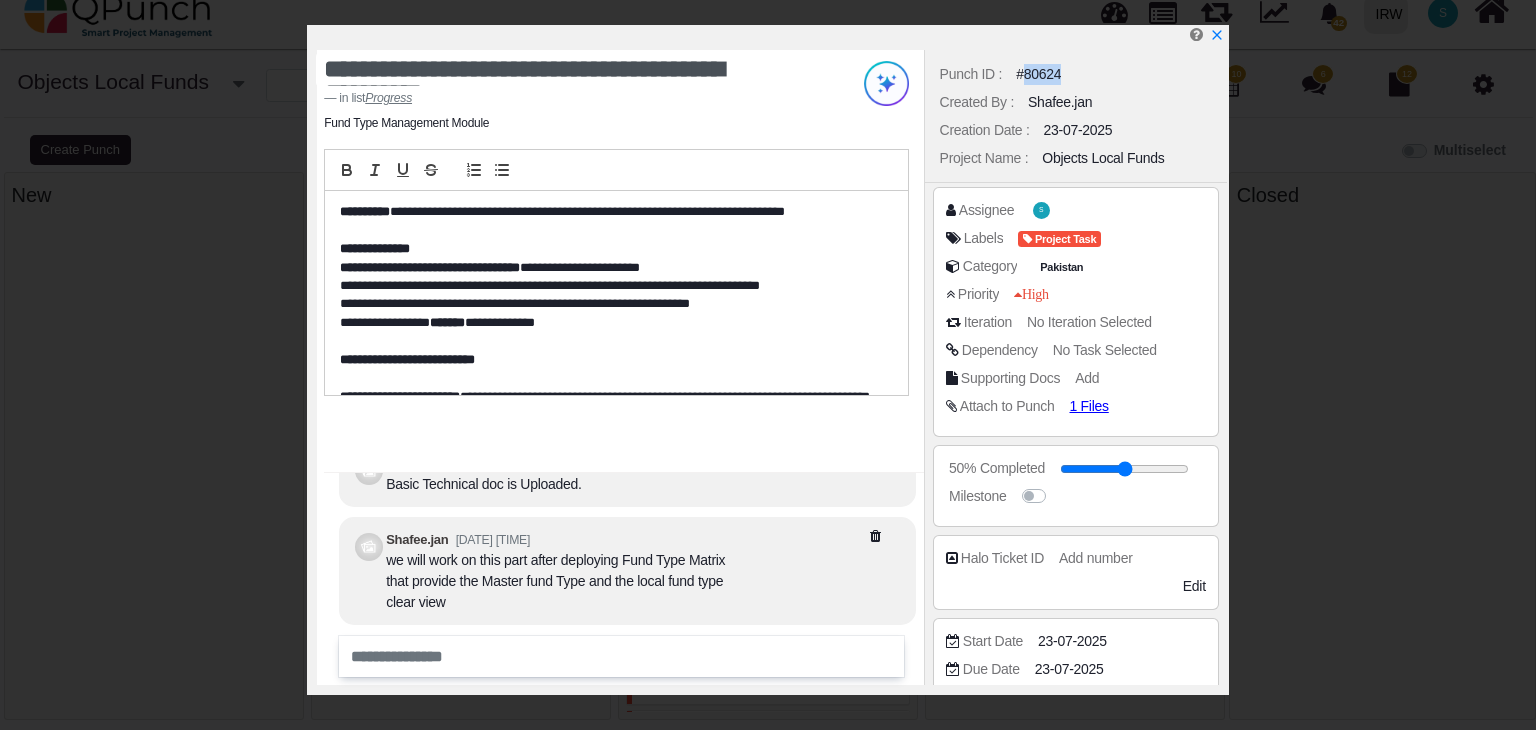 click on "#80624" at bounding box center (1038, 74) 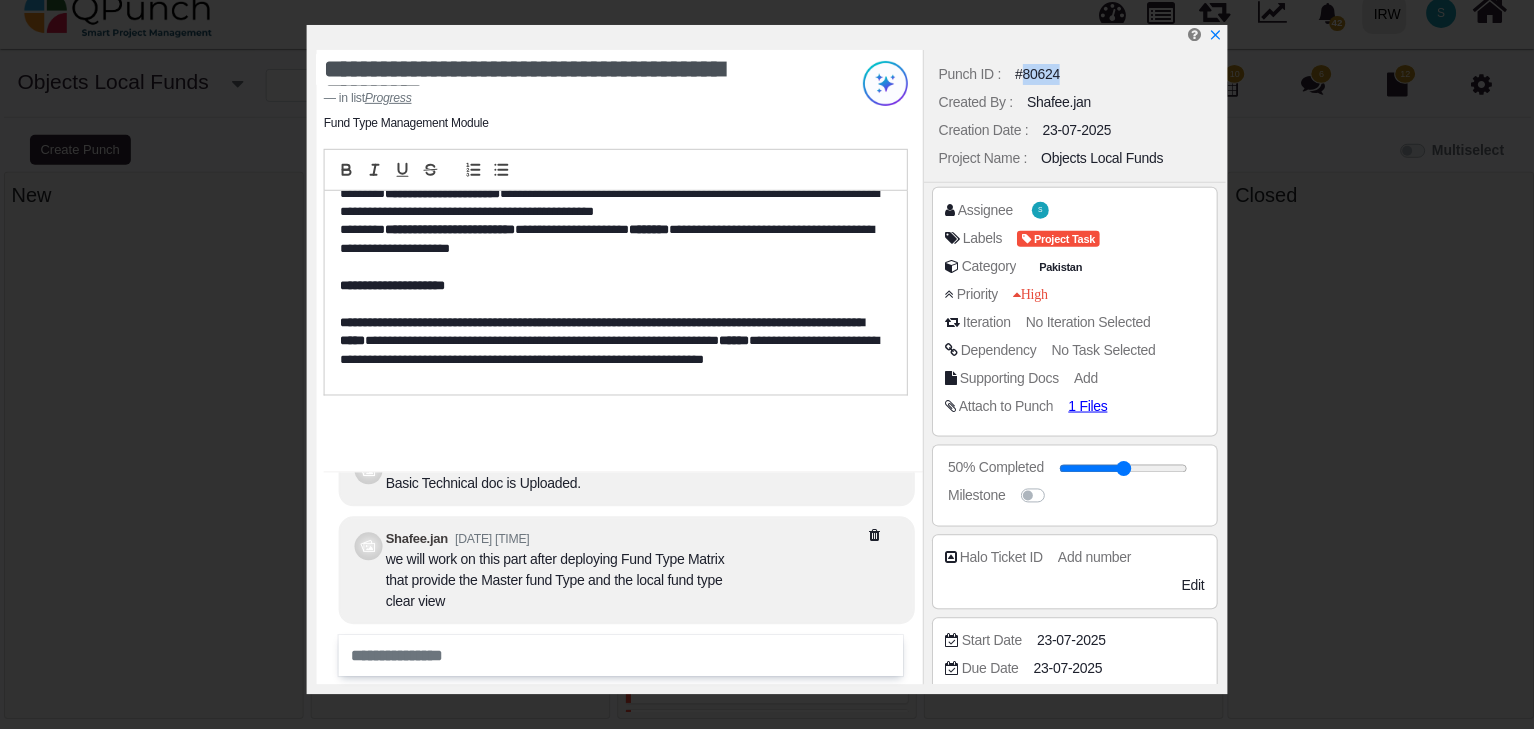 scroll, scrollTop: 239, scrollLeft: 0, axis: vertical 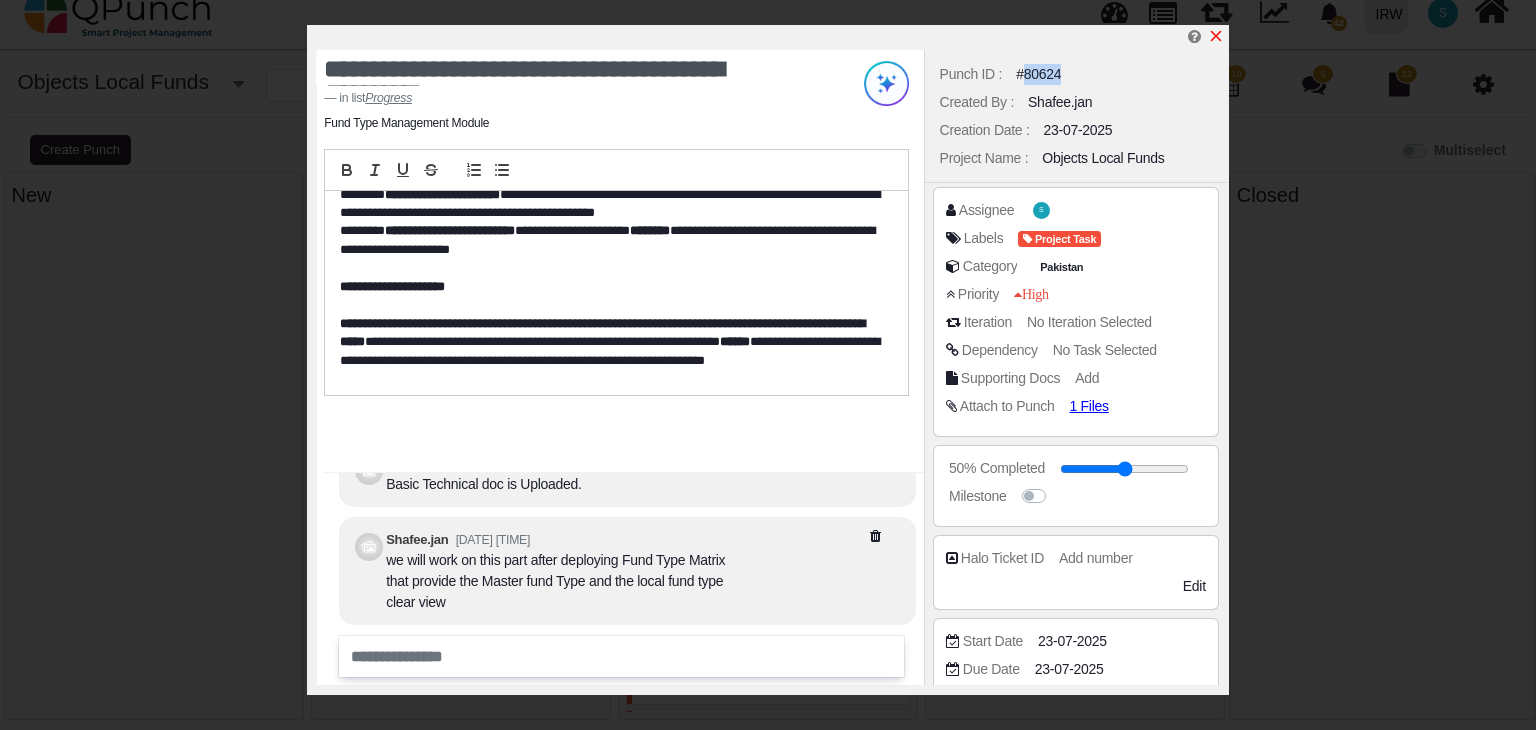 click 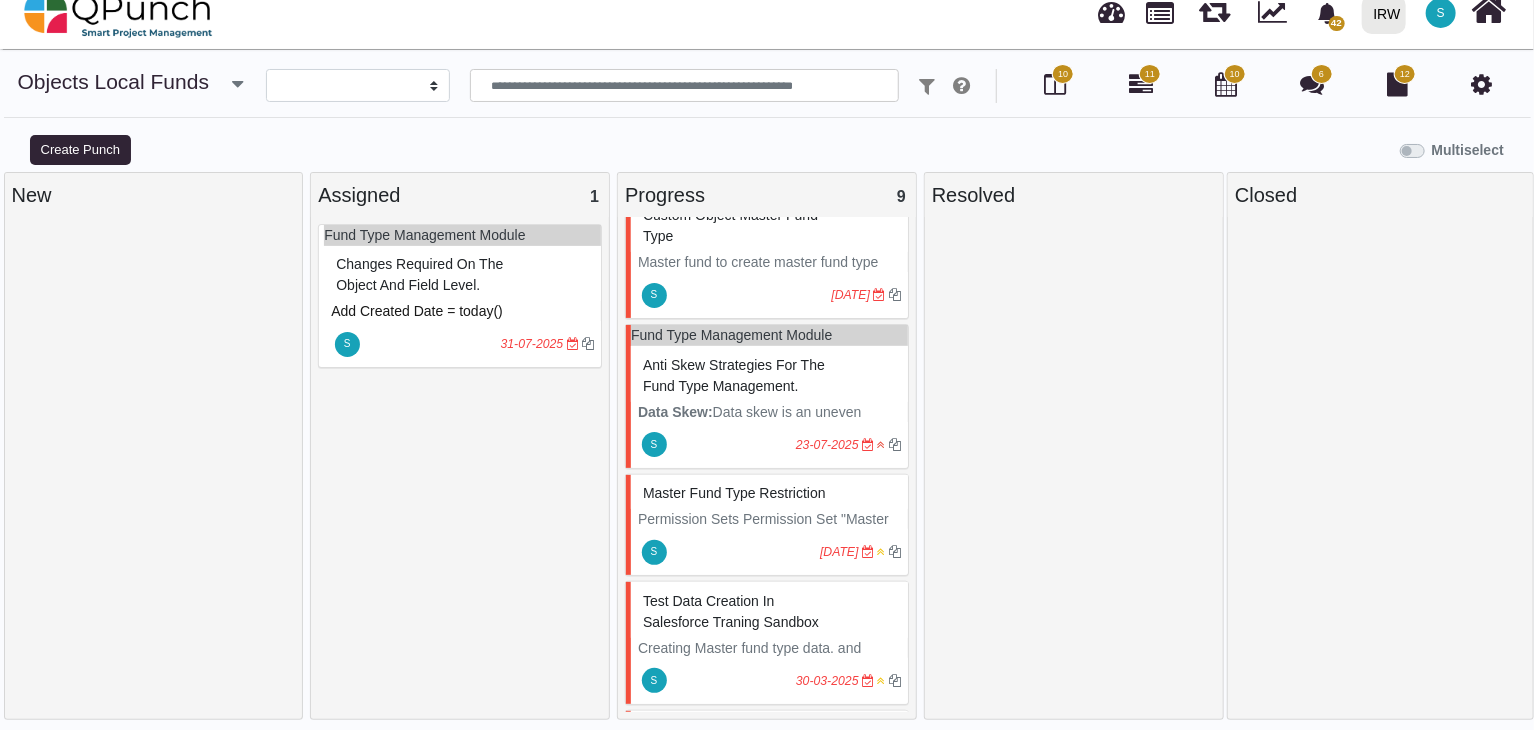 scroll, scrollTop: 0, scrollLeft: 0, axis: both 